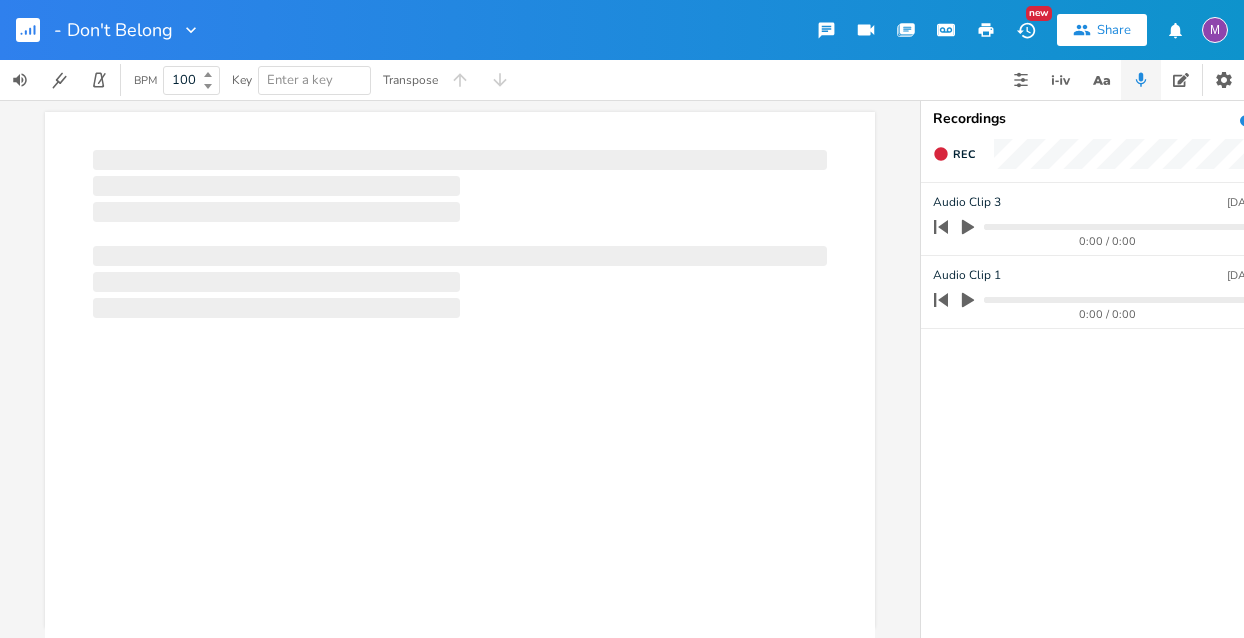 scroll, scrollTop: 0, scrollLeft: 0, axis: both 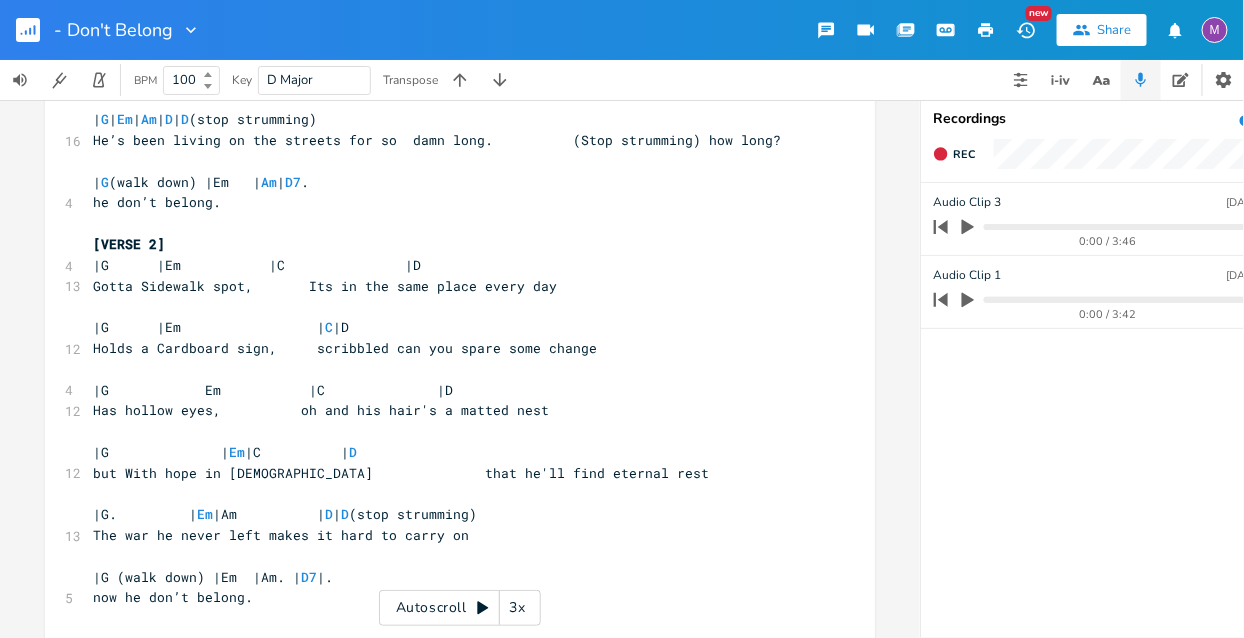 drag, startPoint x: 919, startPoint y: 296, endPoint x: 922, endPoint y: 410, distance: 114.03947 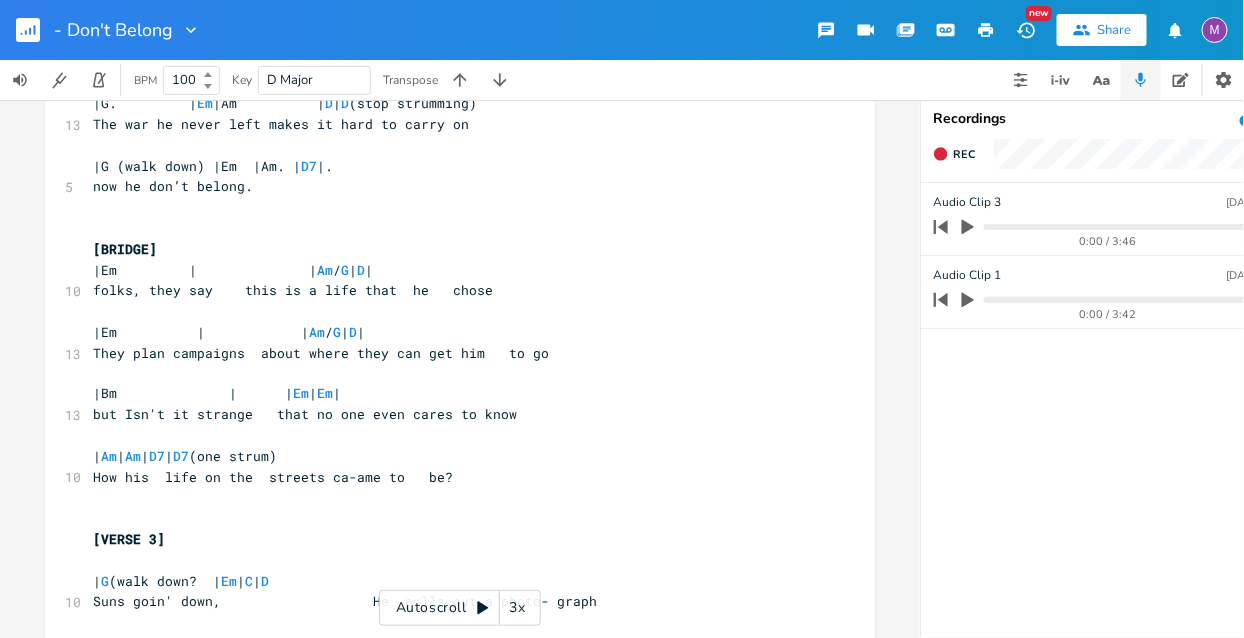 scroll, scrollTop: 852, scrollLeft: 0, axis: vertical 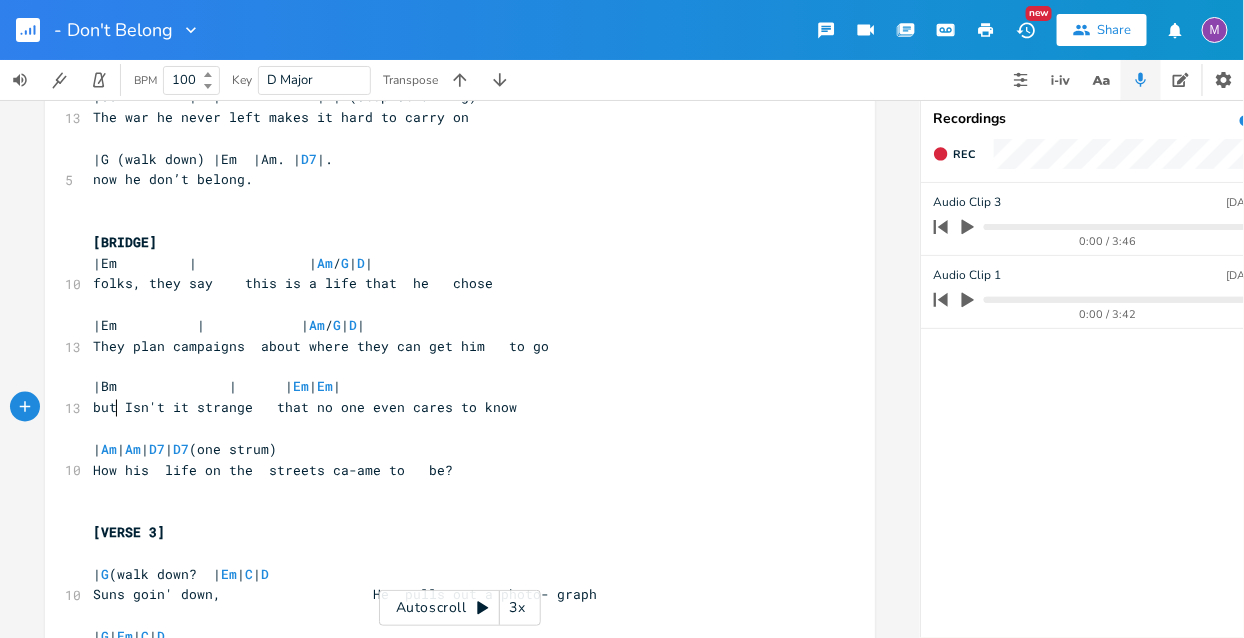 click on "but Isn't it strange   that no one even cares to know" at bounding box center [305, 408] 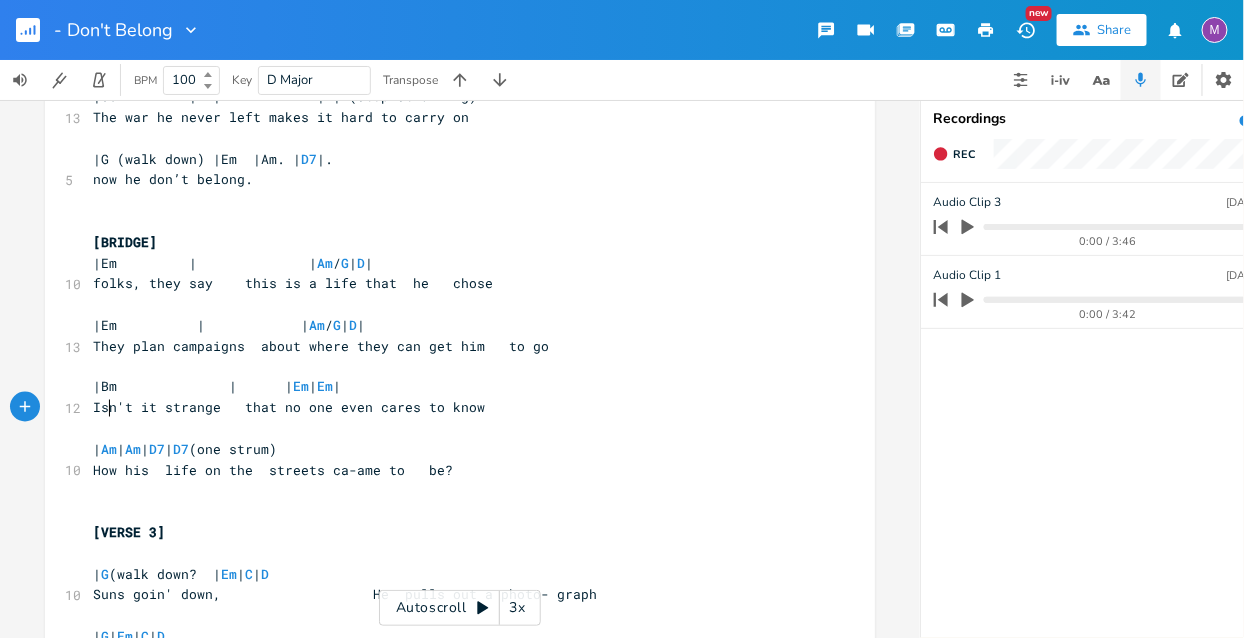 scroll, scrollTop: 0, scrollLeft: 5, axis: horizontal 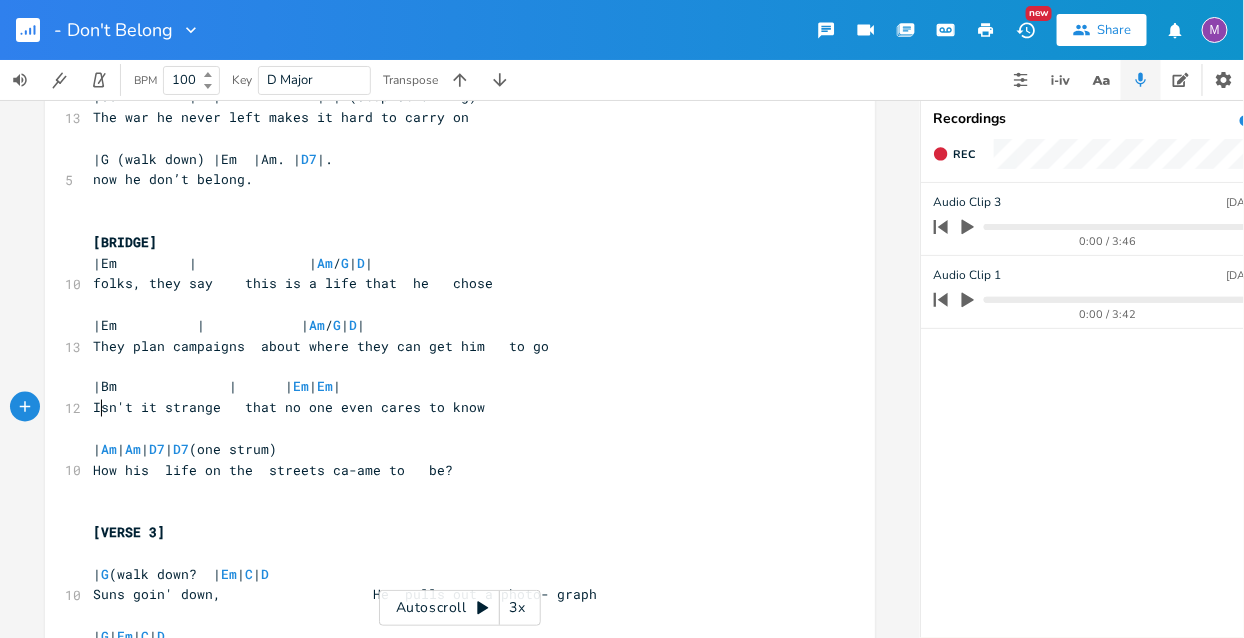 click on "|Bm              |      |  Em                |  Em       |" at bounding box center (217, 387) 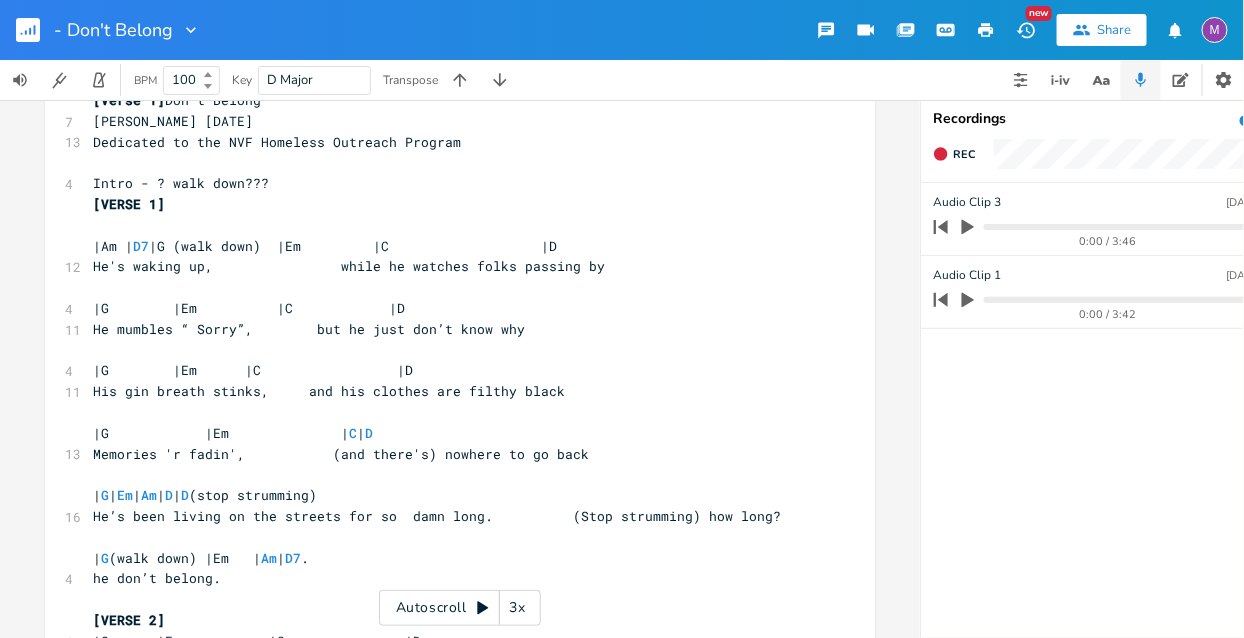 scroll, scrollTop: 0, scrollLeft: 0, axis: both 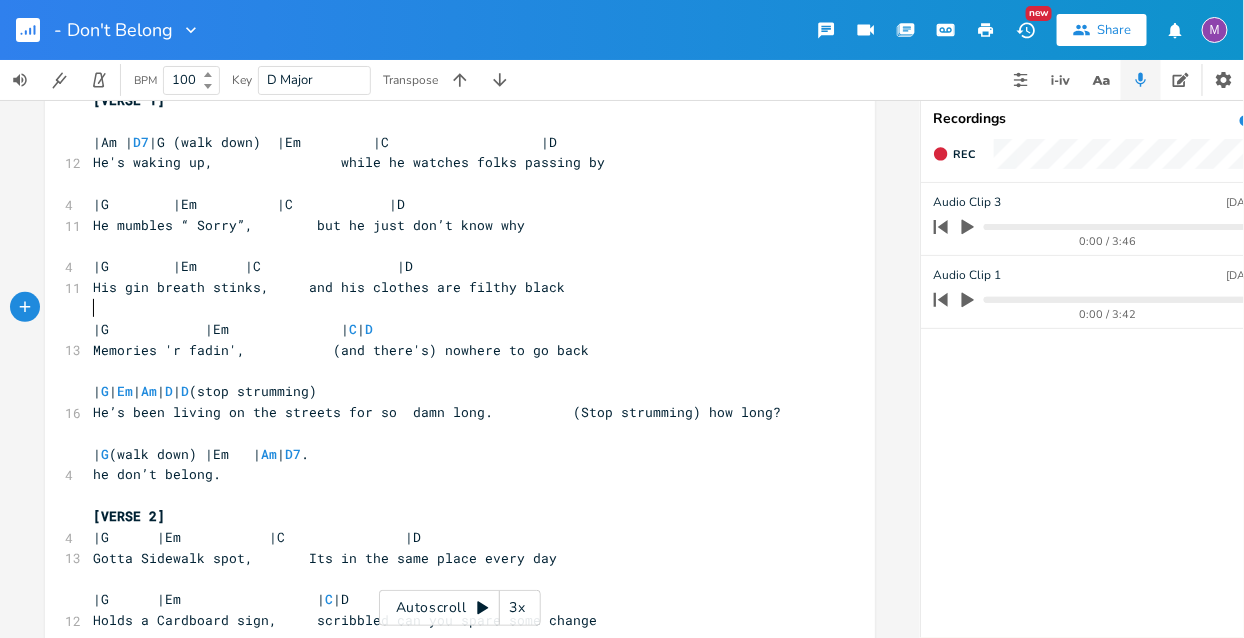 click on "​" at bounding box center (450, 308) 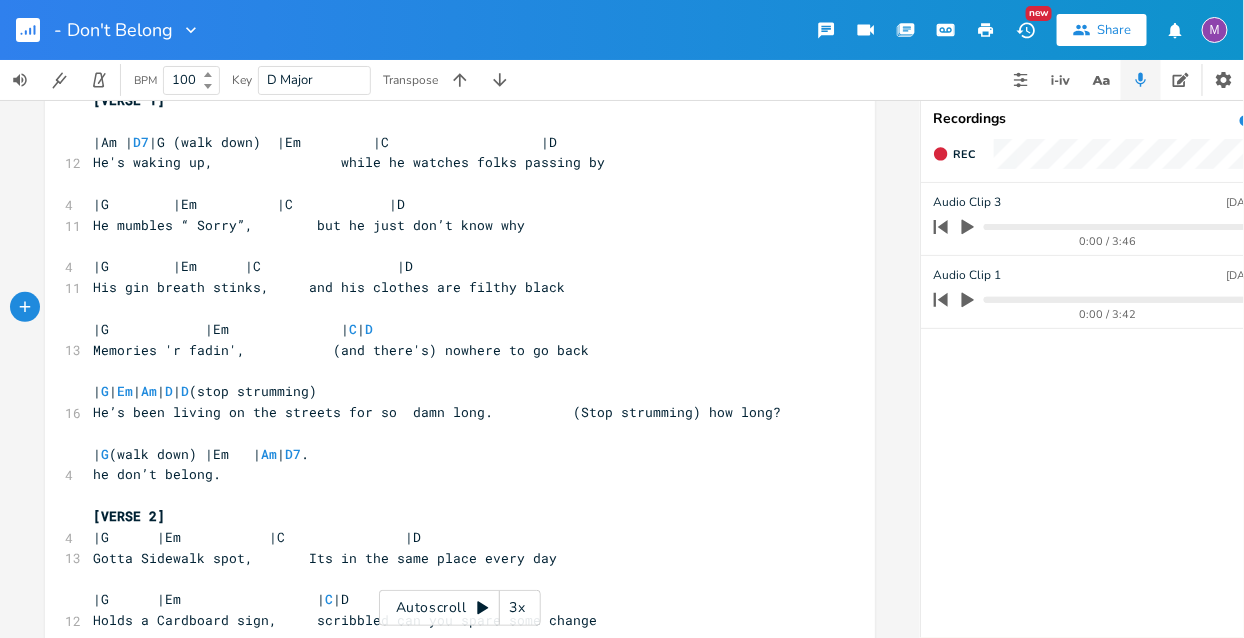 click on "|  G            |  Em        |  Am        |  D   |  D  (stop strumming)" at bounding box center [205, 391] 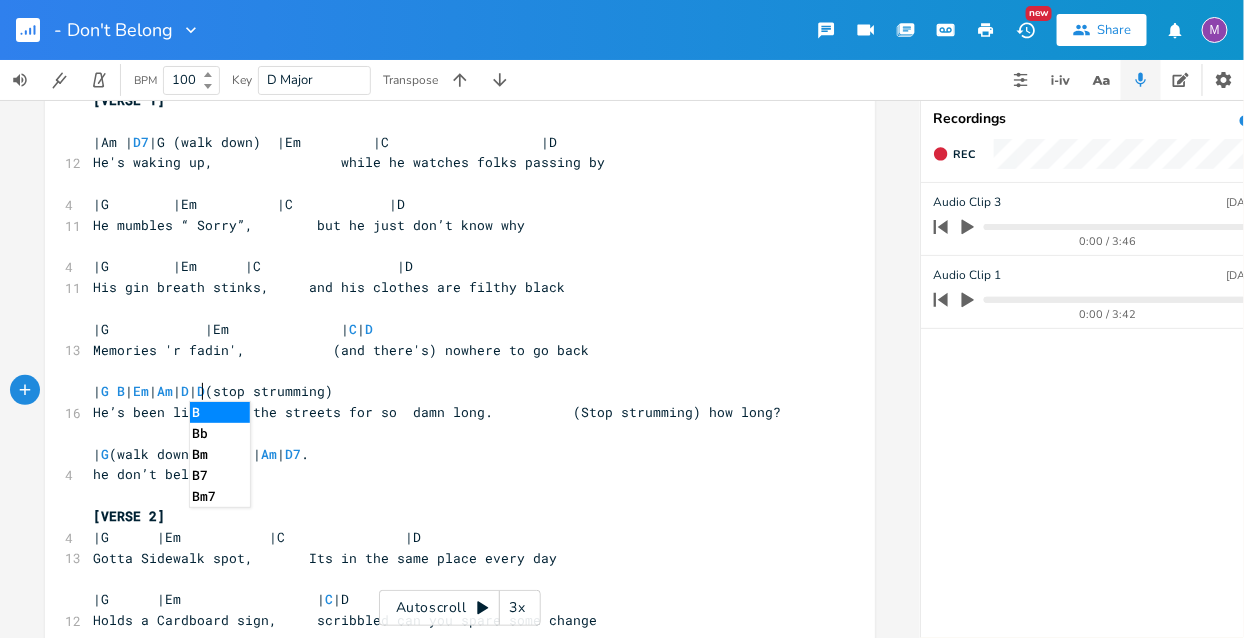 type on "Bm" 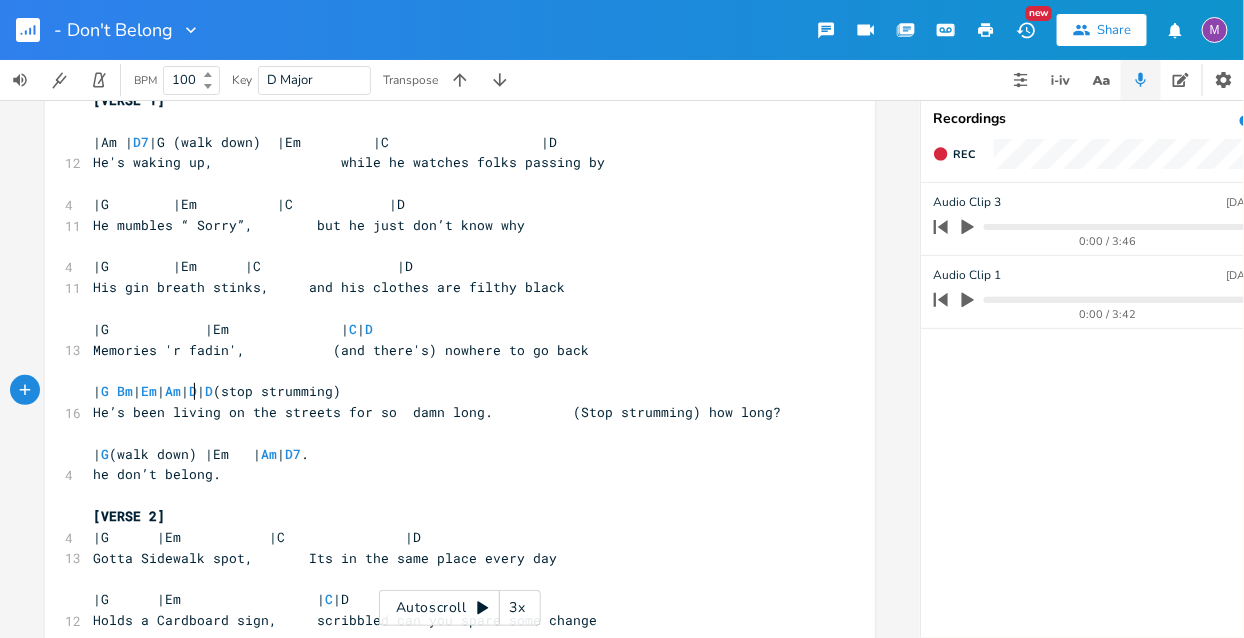 click on "|  G   Bm           |  Em        |  Am        |  D   |  D  (stop strumming)" at bounding box center [450, 391] 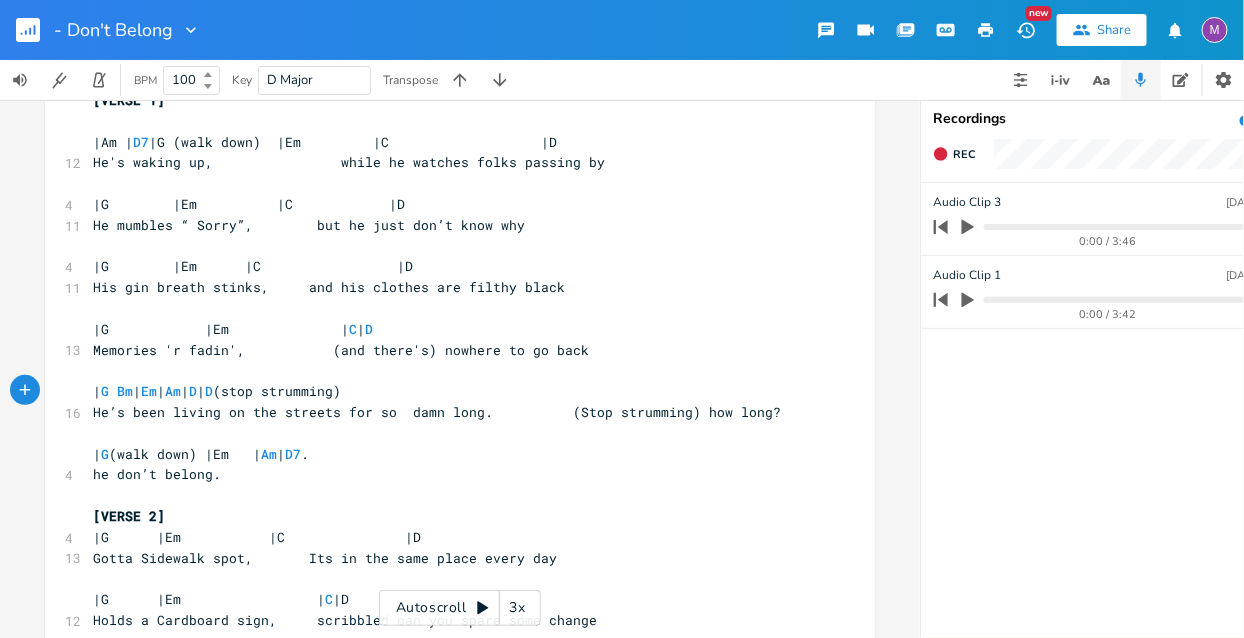 type on "(" 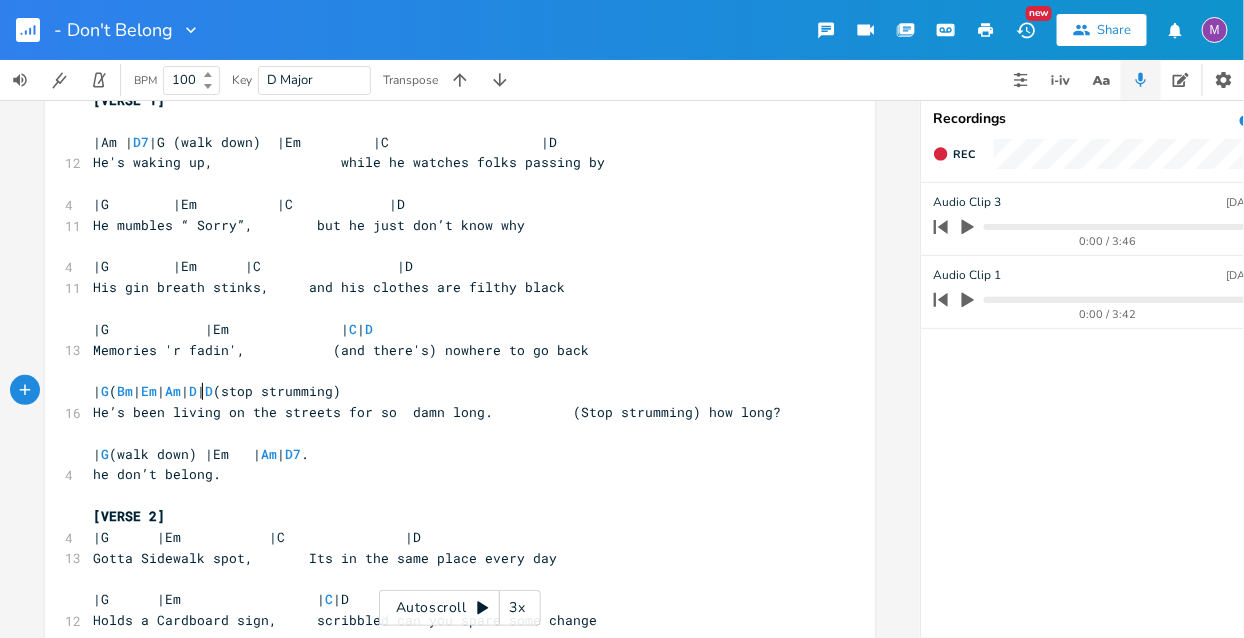 scroll, scrollTop: 0, scrollLeft: 4, axis: horizontal 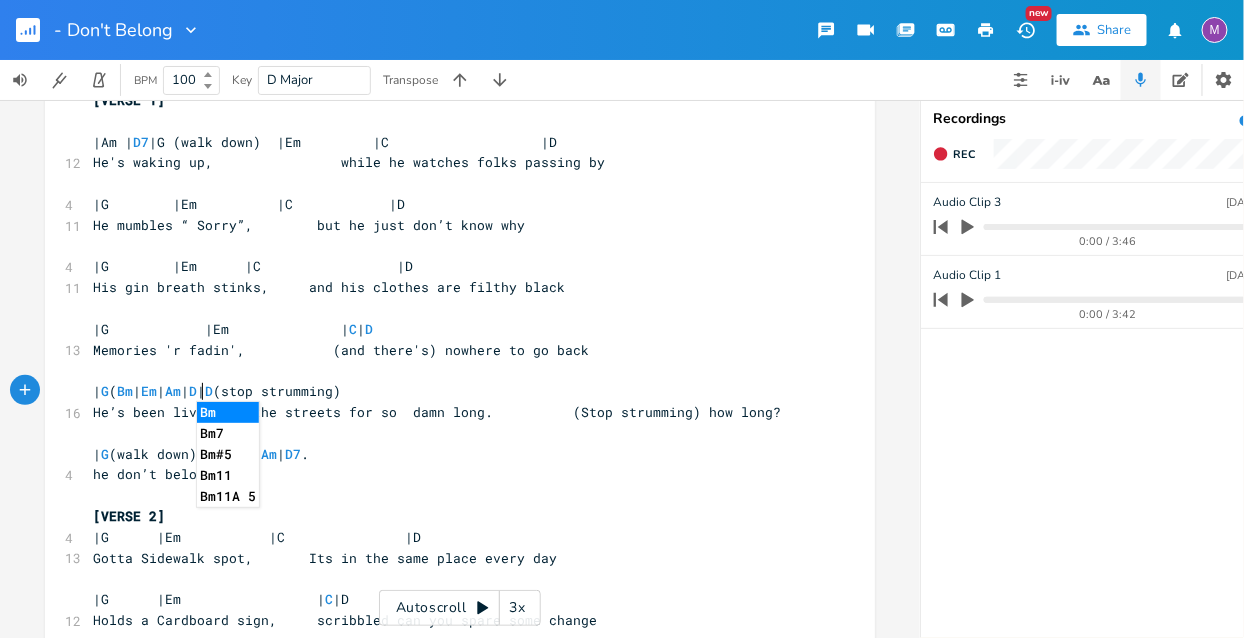 click on "|  G  ( Bm           |  Em        |  Am        |  D   |  D  (stop strumming)" at bounding box center [217, 391] 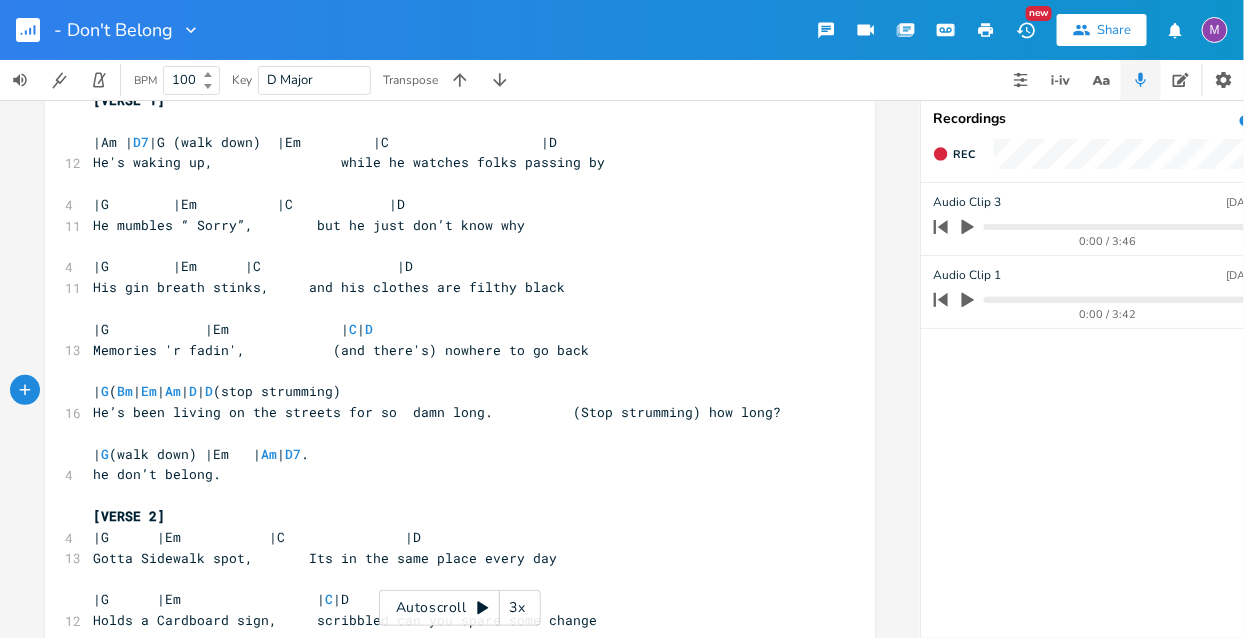 type on ")" 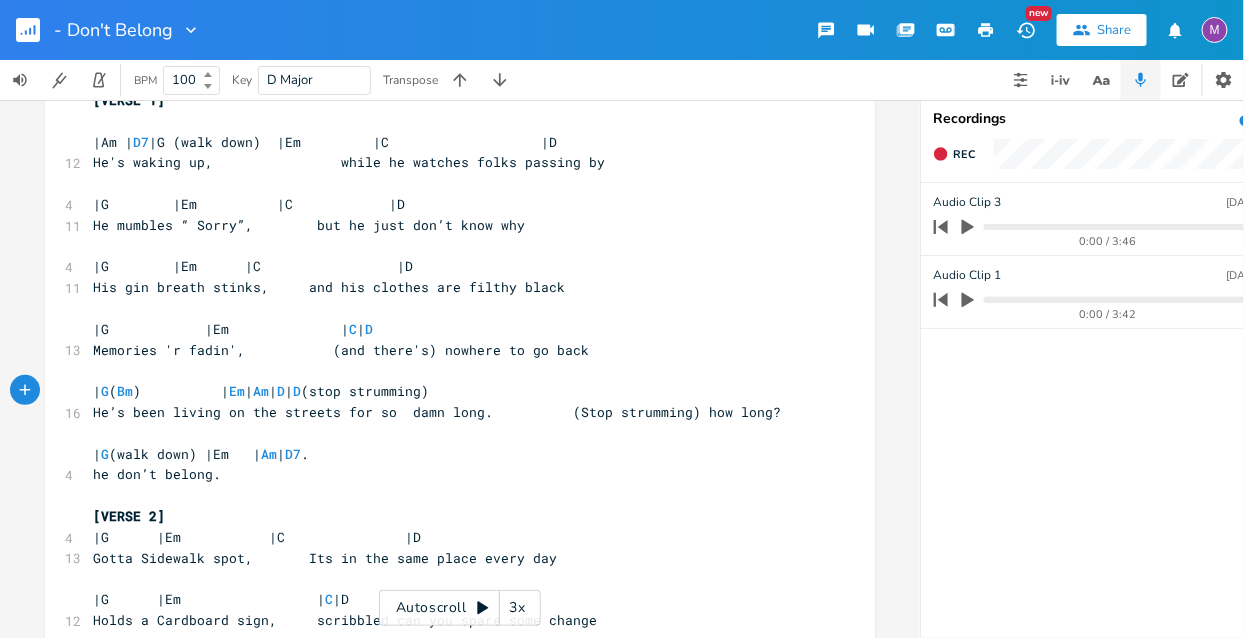 click on "|  G  ( Bm )          |  Em        |  Am        |  D   |  D  (stop strumming)" at bounding box center [261, 391] 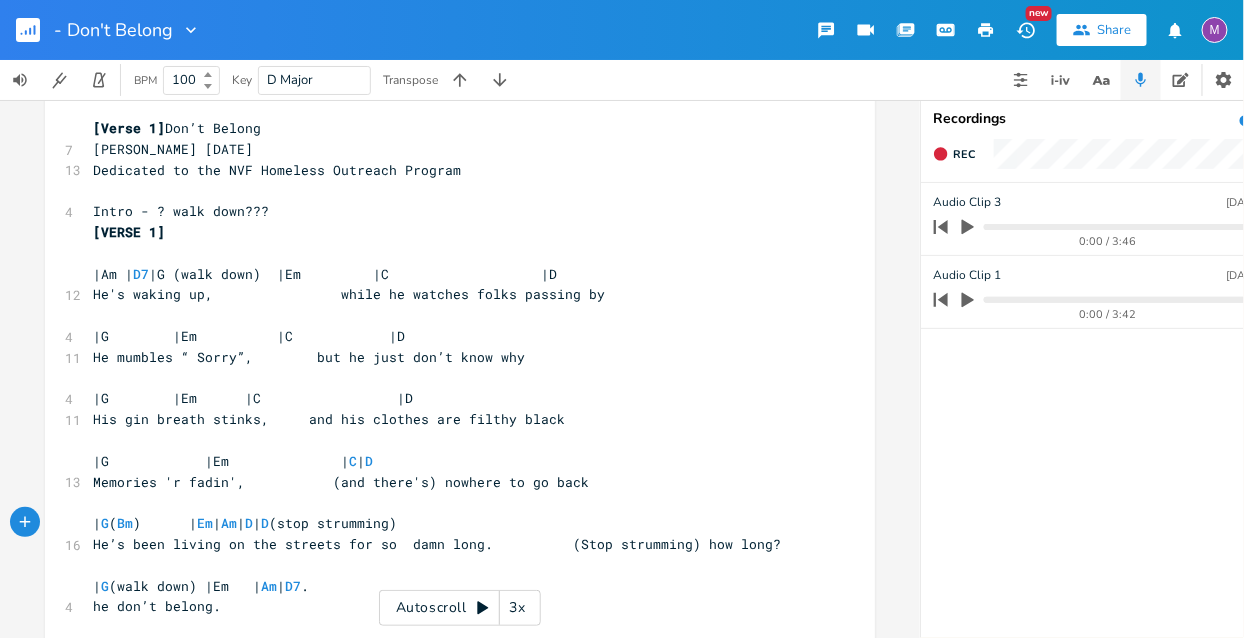 scroll, scrollTop: 0, scrollLeft: 0, axis: both 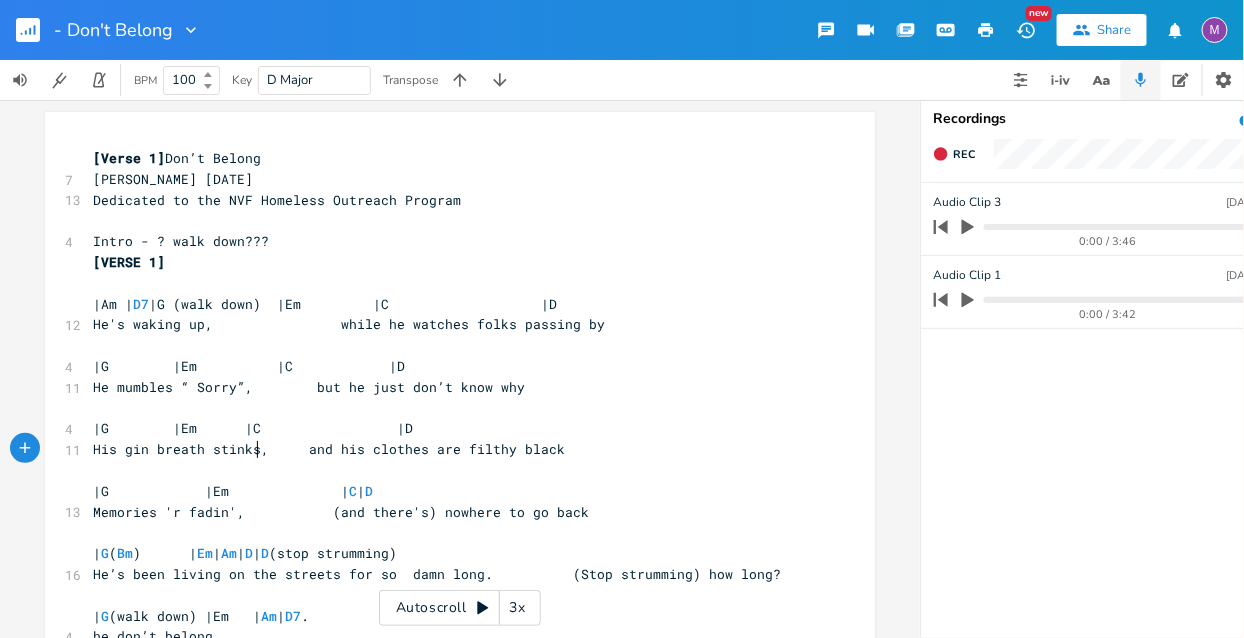 click on "His gin breath stinks,     and his clothes are filthy black" at bounding box center (329, 449) 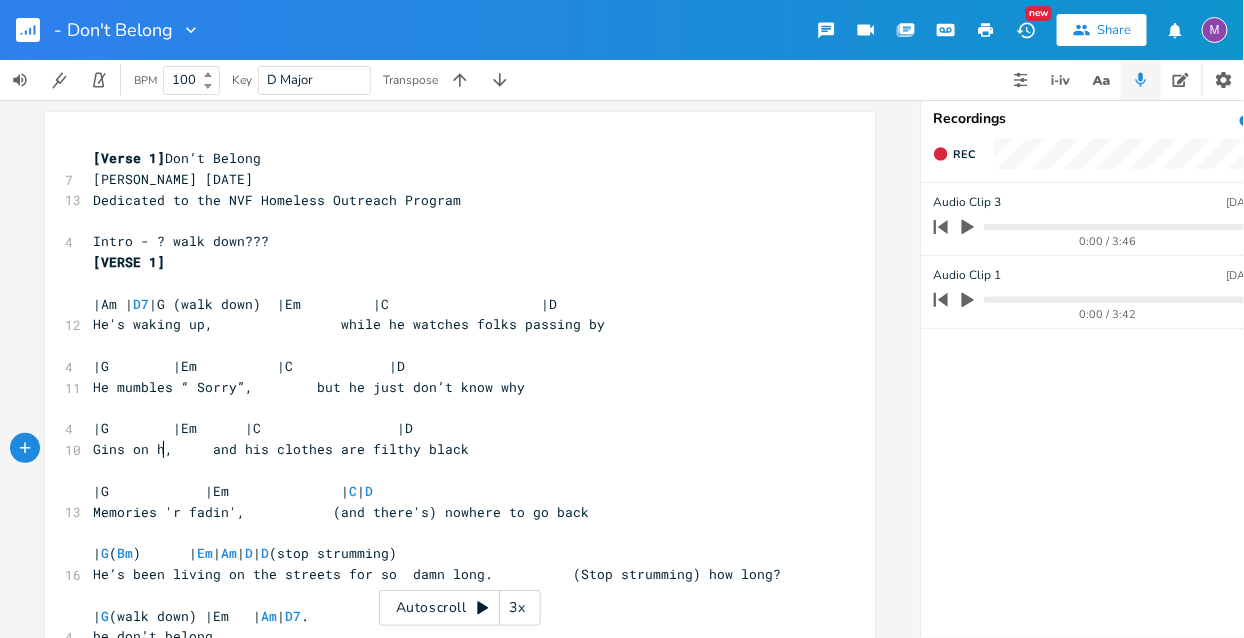 scroll, scrollTop: 0, scrollLeft: 57, axis: horizontal 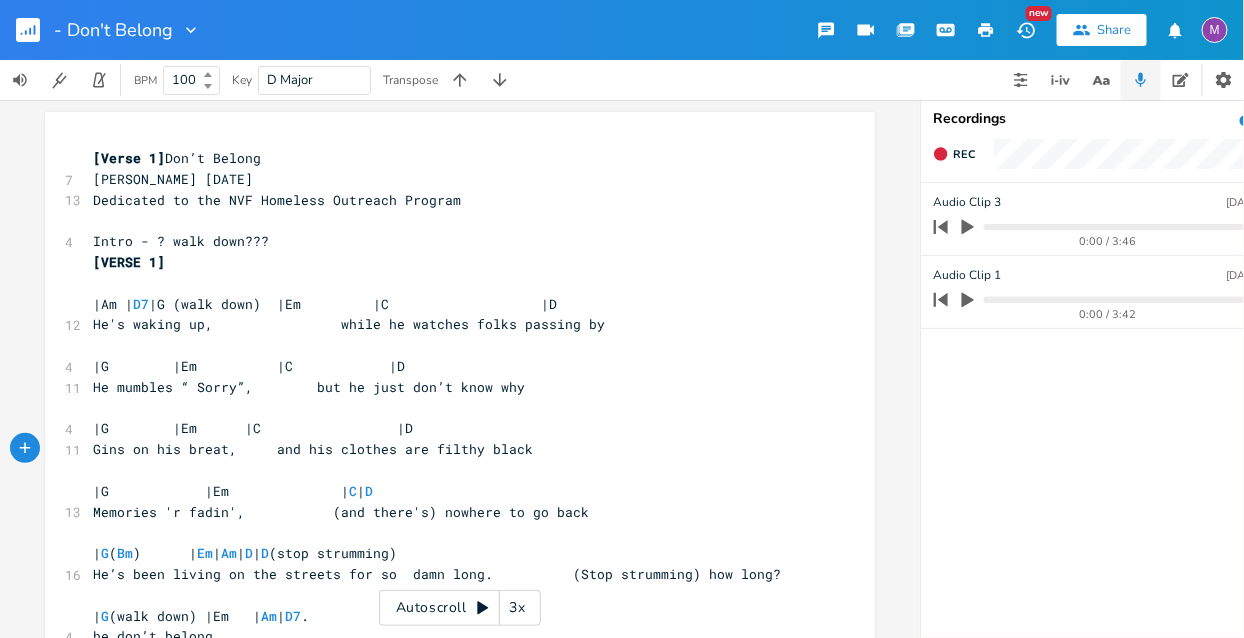type on "Gins on his breath" 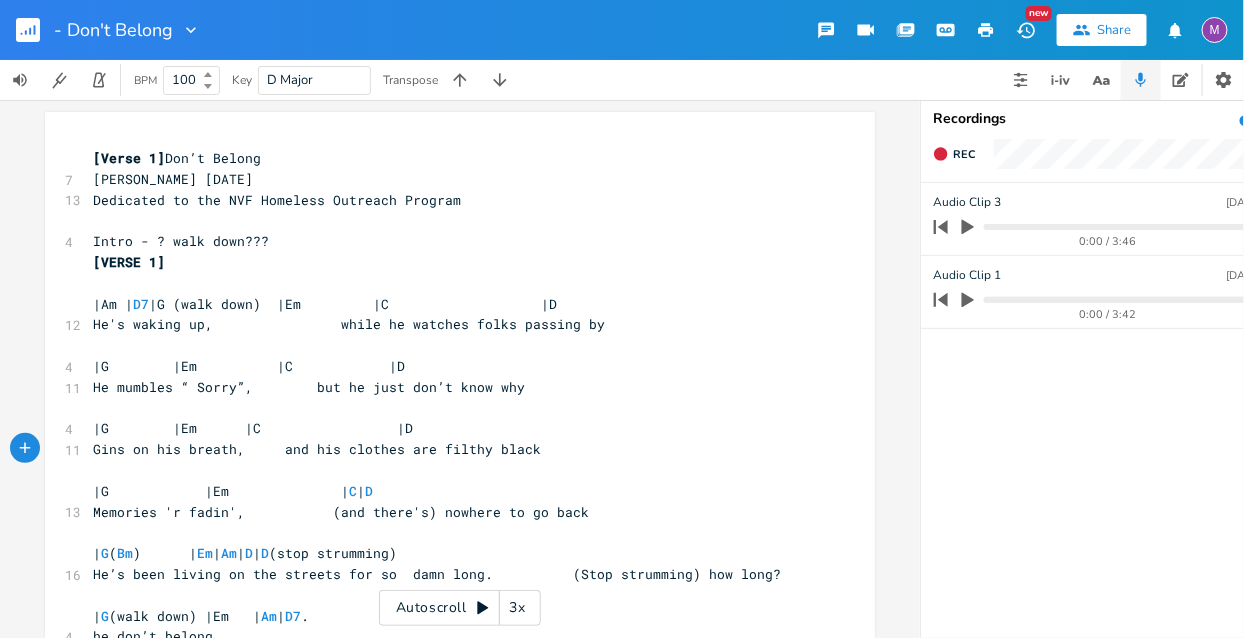 click on "Gins on his breath,     and his clothes are filthy black" at bounding box center [317, 449] 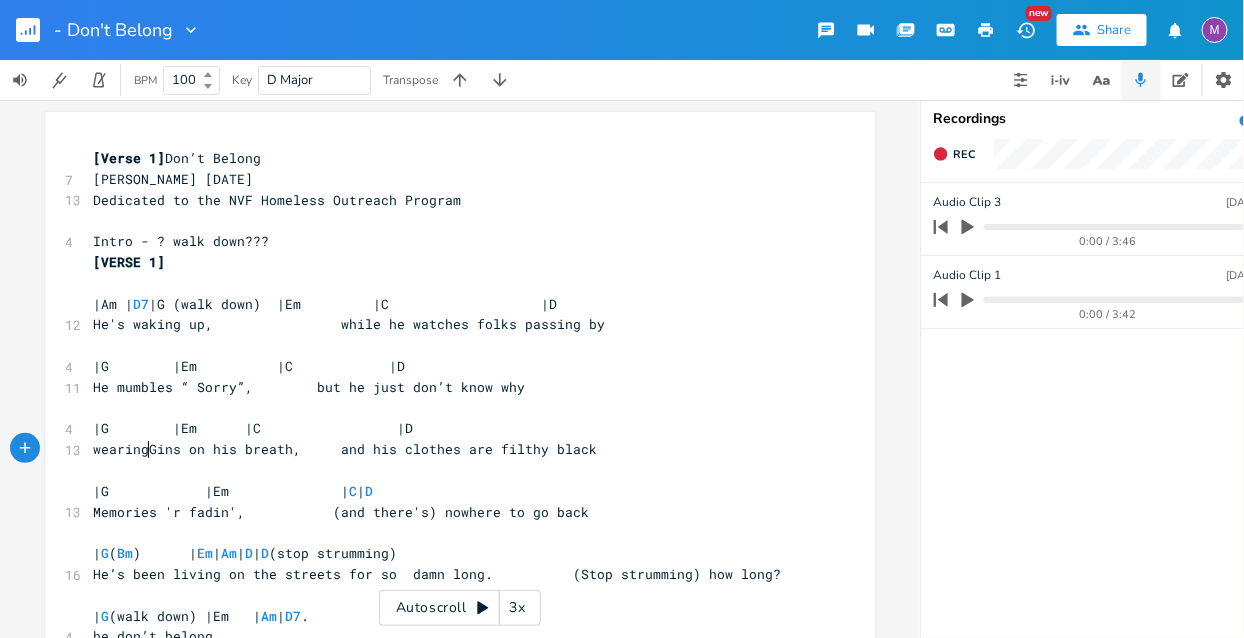 type on "wearing" 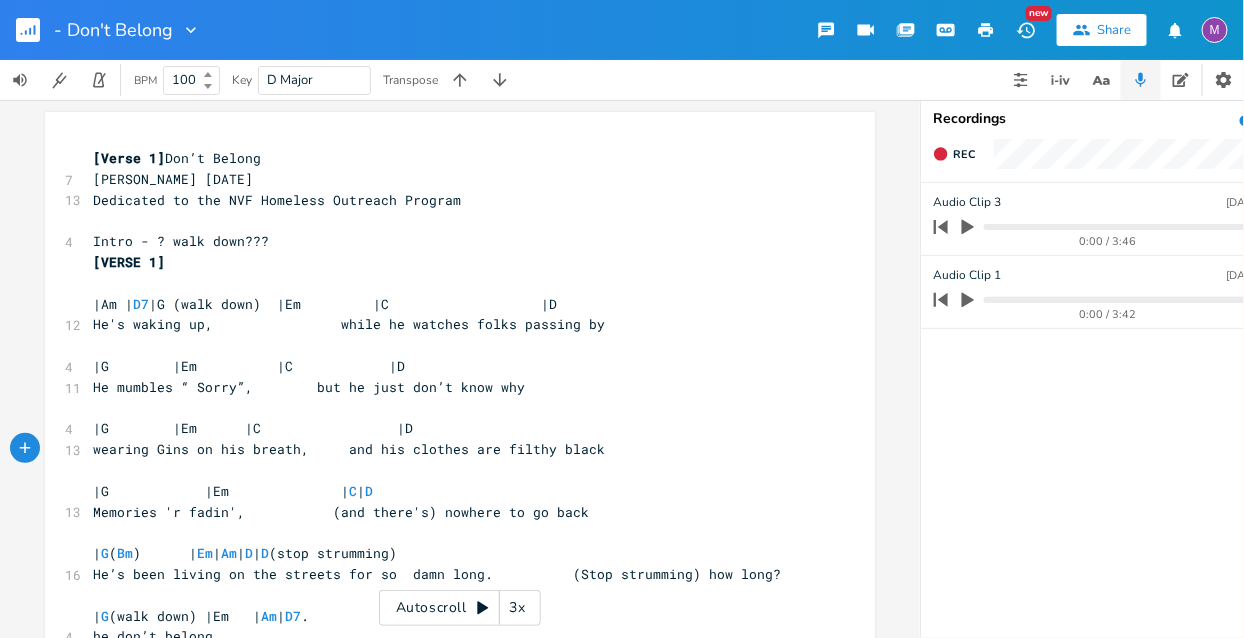 click on "wearing Gins on his breath,     and his clothes are filthy black" at bounding box center (349, 449) 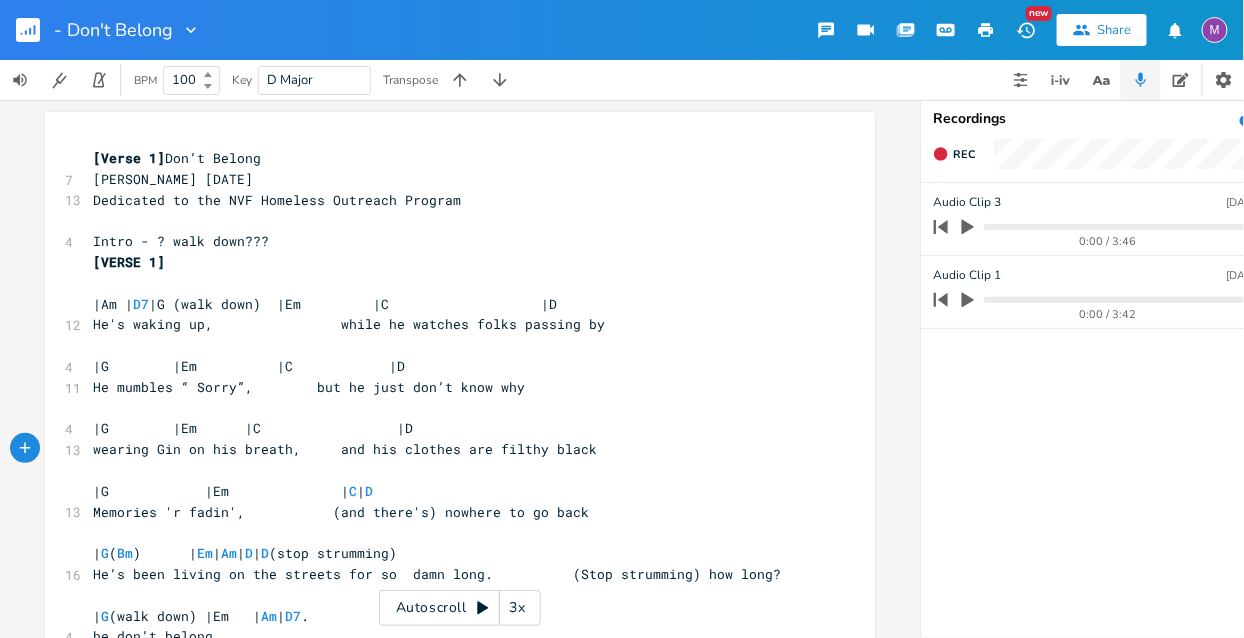 click on "wearing Gin on his breath,     and his clothes are filthy black" at bounding box center [345, 449] 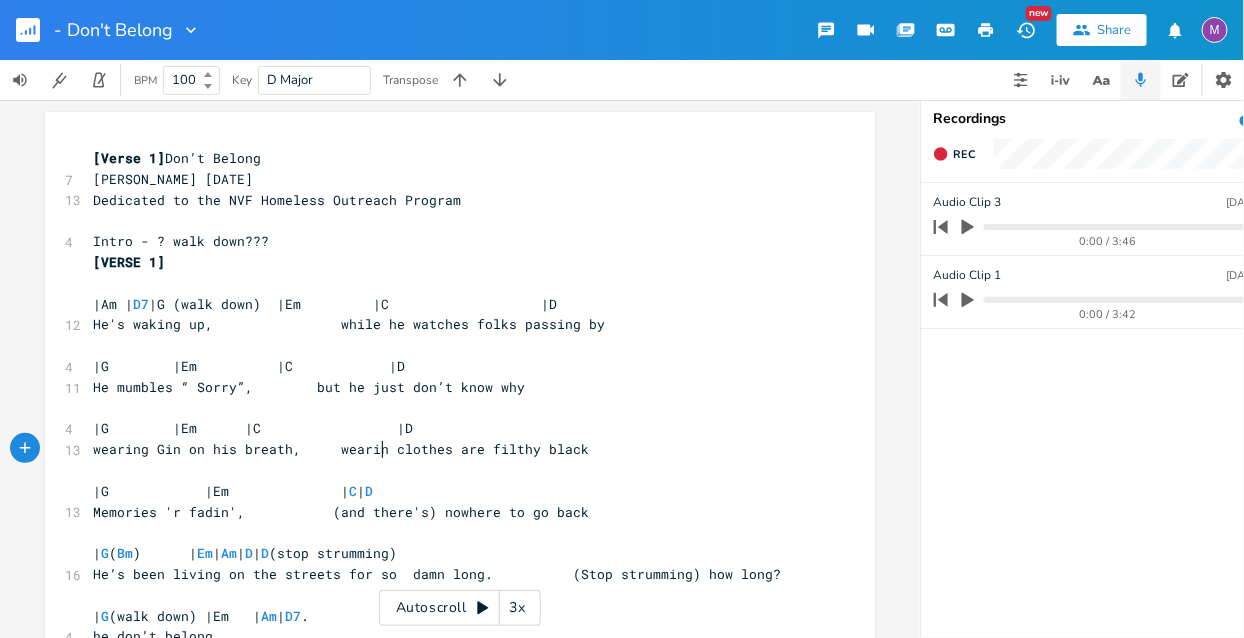 type on "wearing" 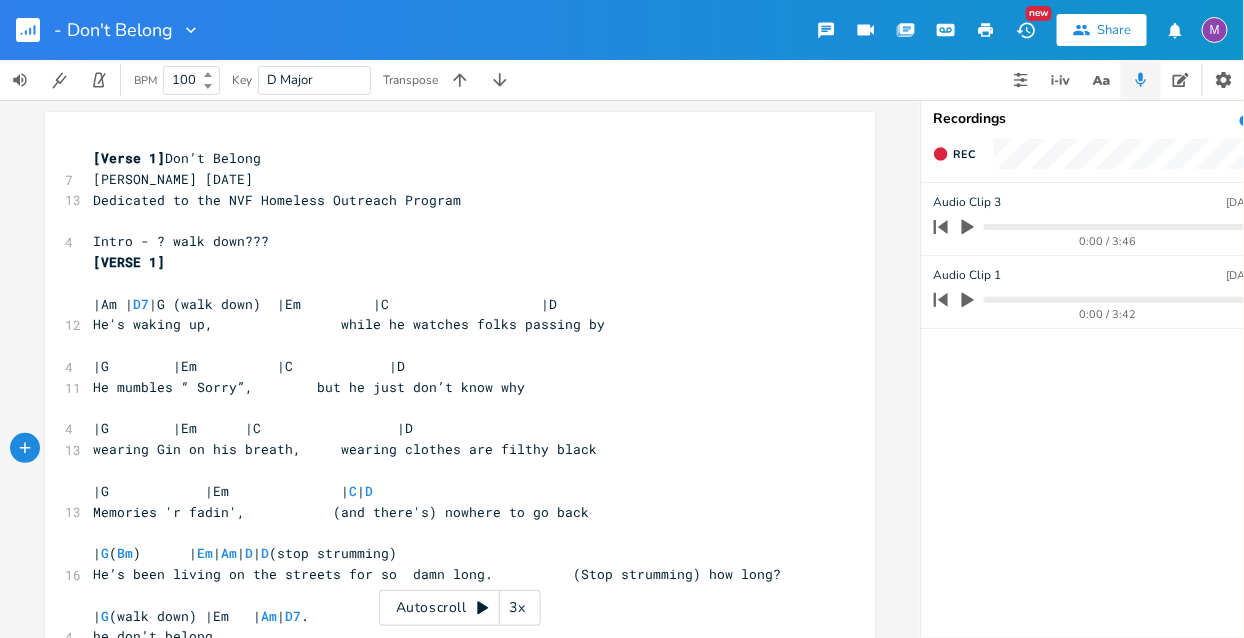click on "wearing Gin on his breath,     wearing clothes are filthy black" at bounding box center [450, 449] 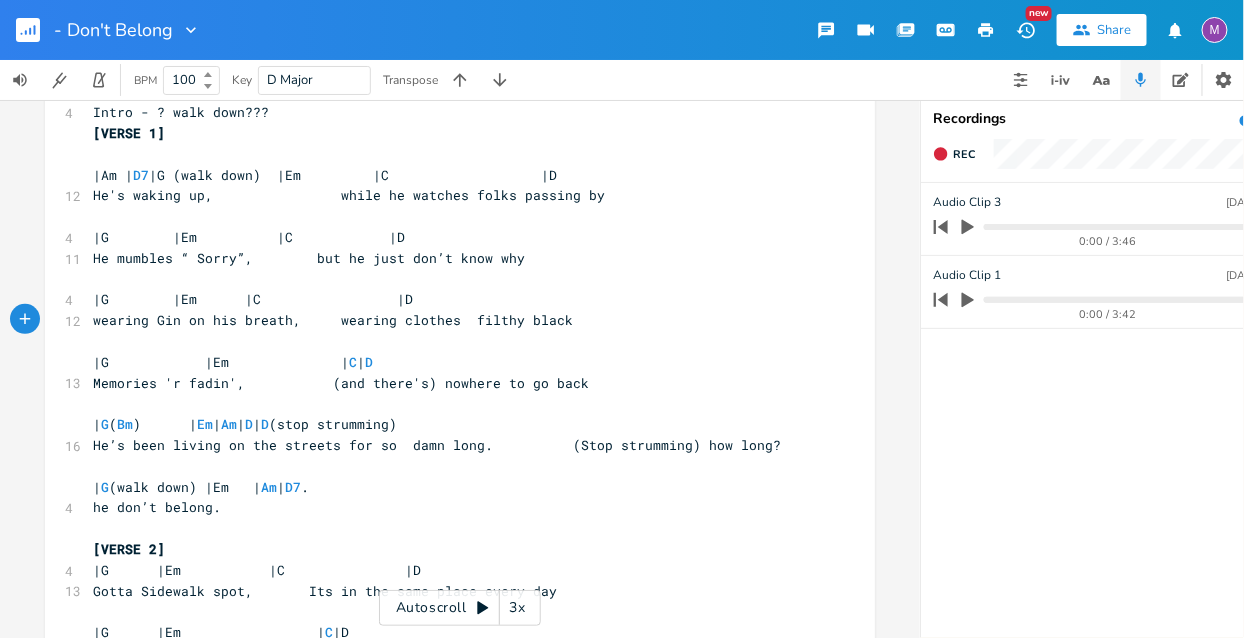 scroll, scrollTop: 130, scrollLeft: 0, axis: vertical 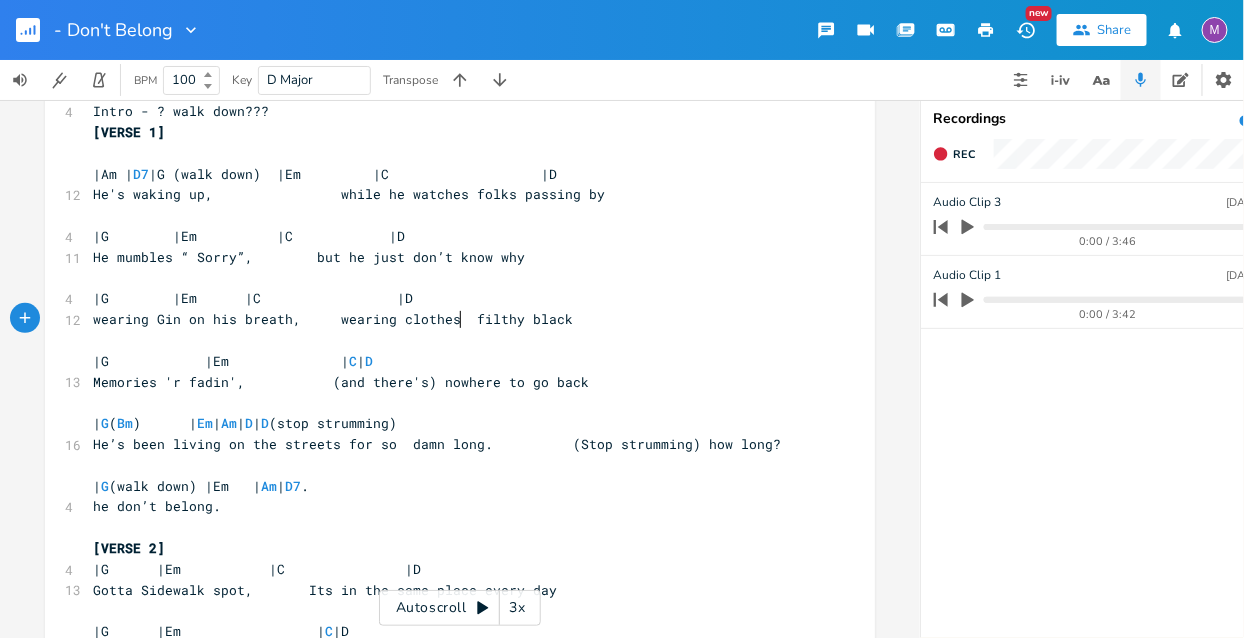 click on "wearing Gin on his breath,     wearing clothes  filthy black" at bounding box center [333, 319] 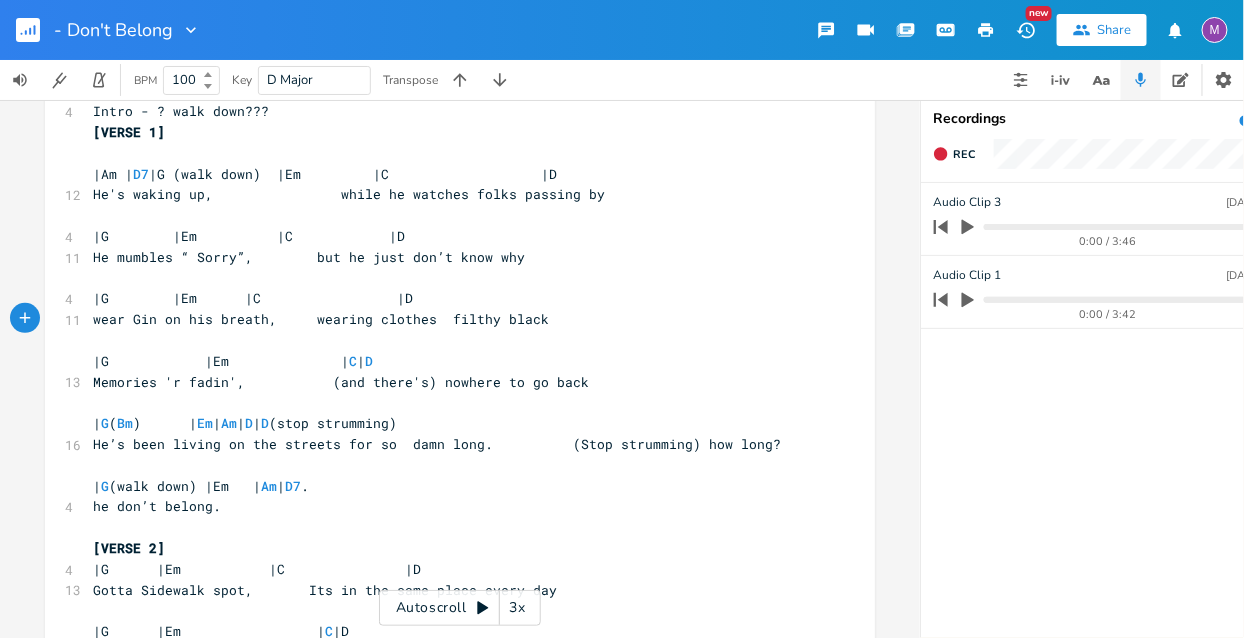 type on "s" 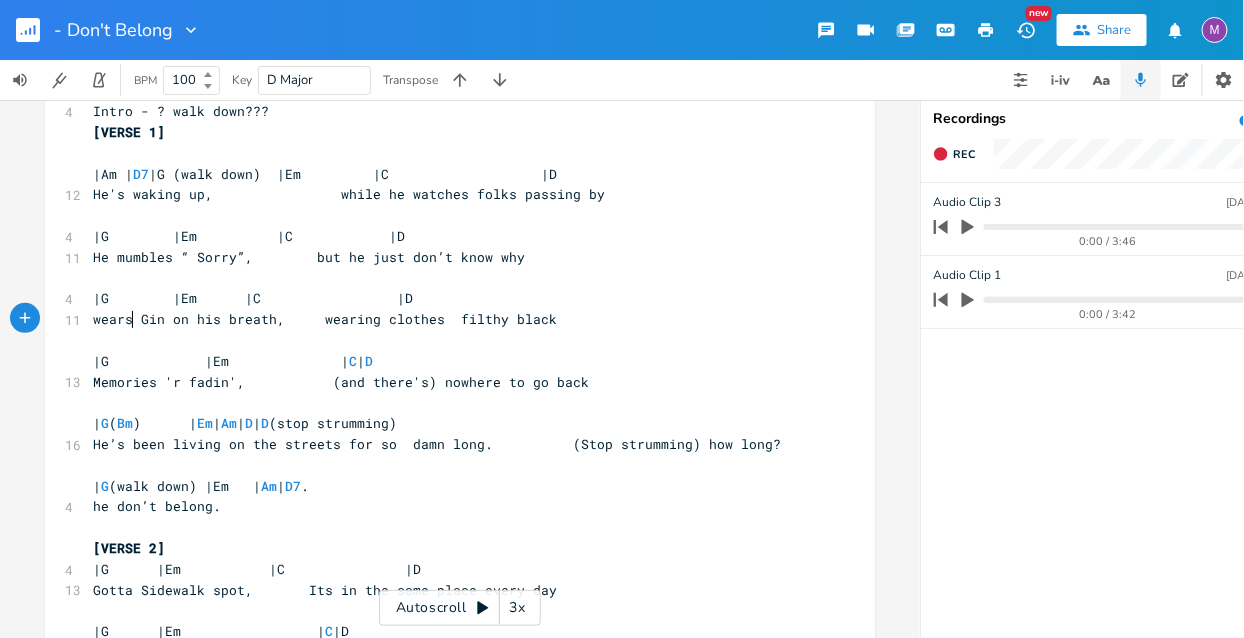 click on "wears Gin on his breath,     wearing clothes  filthy black" at bounding box center (325, 319) 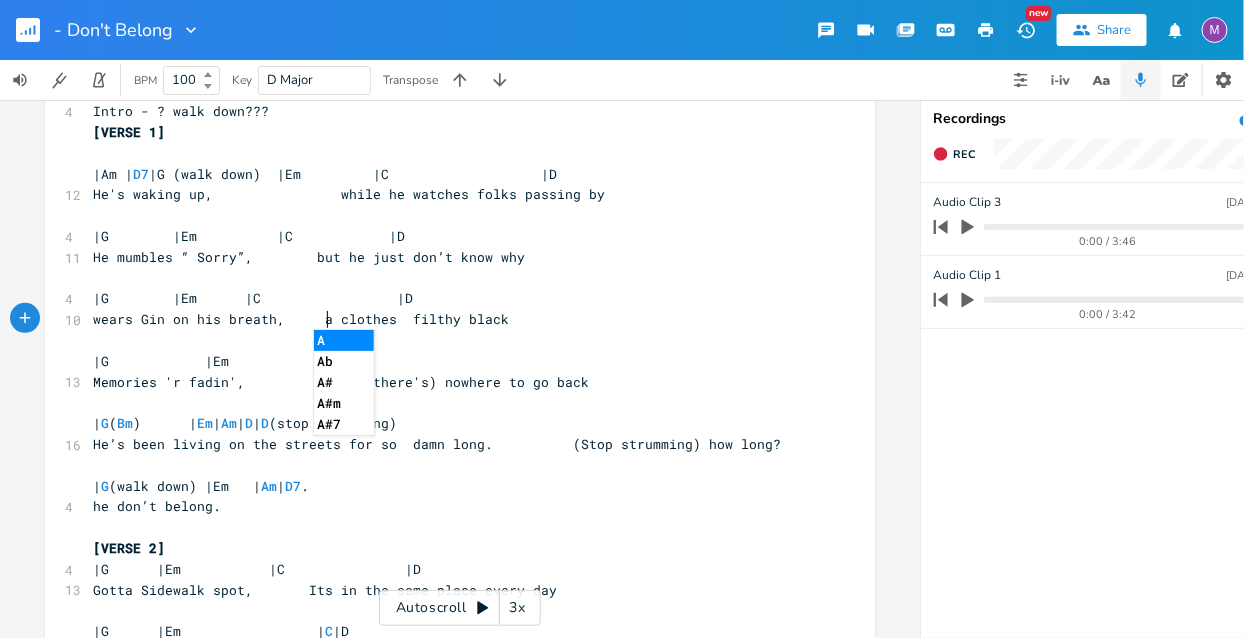 type on "ad" 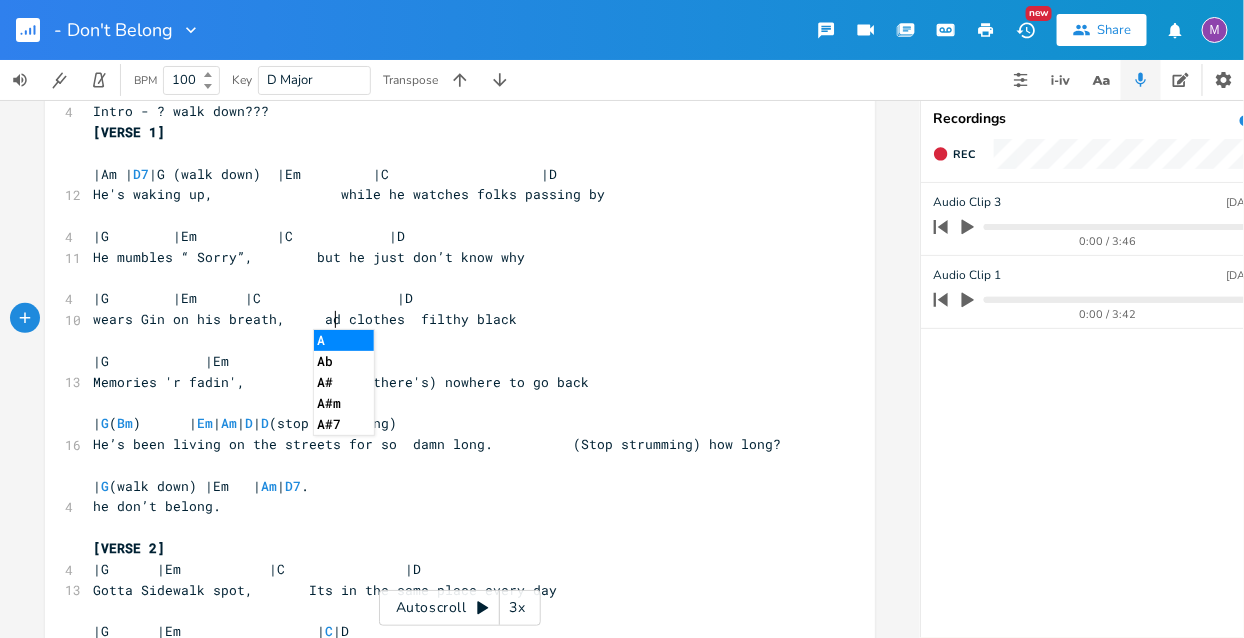 scroll, scrollTop: 0, scrollLeft: 13, axis: horizontal 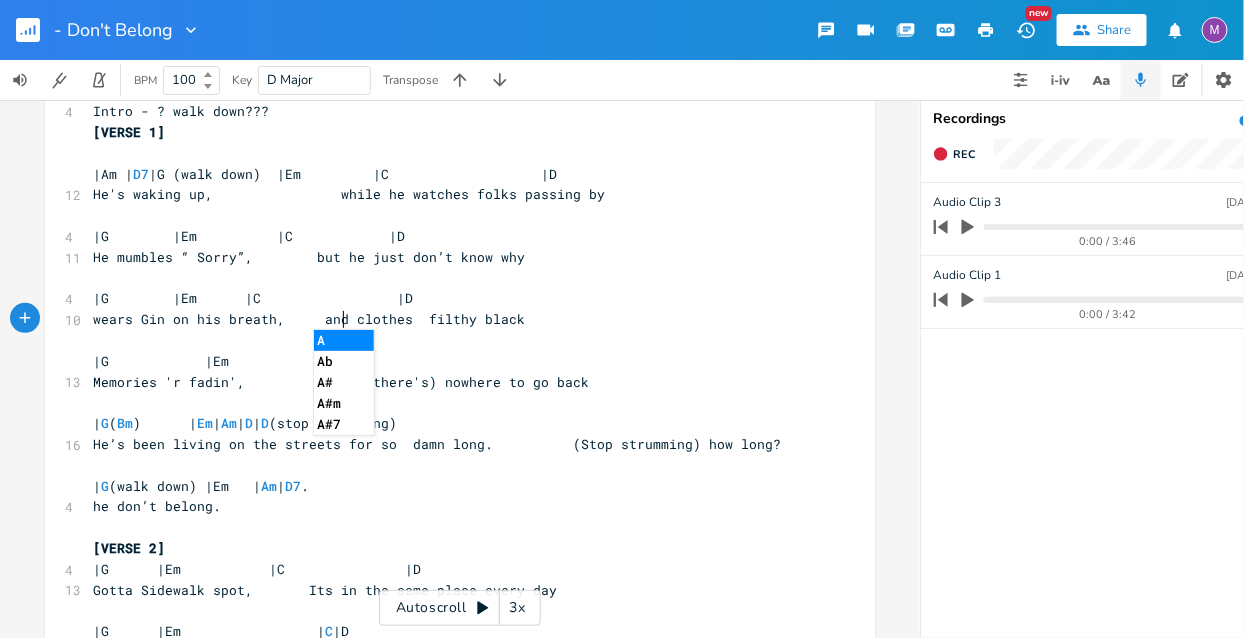 type on "nd" 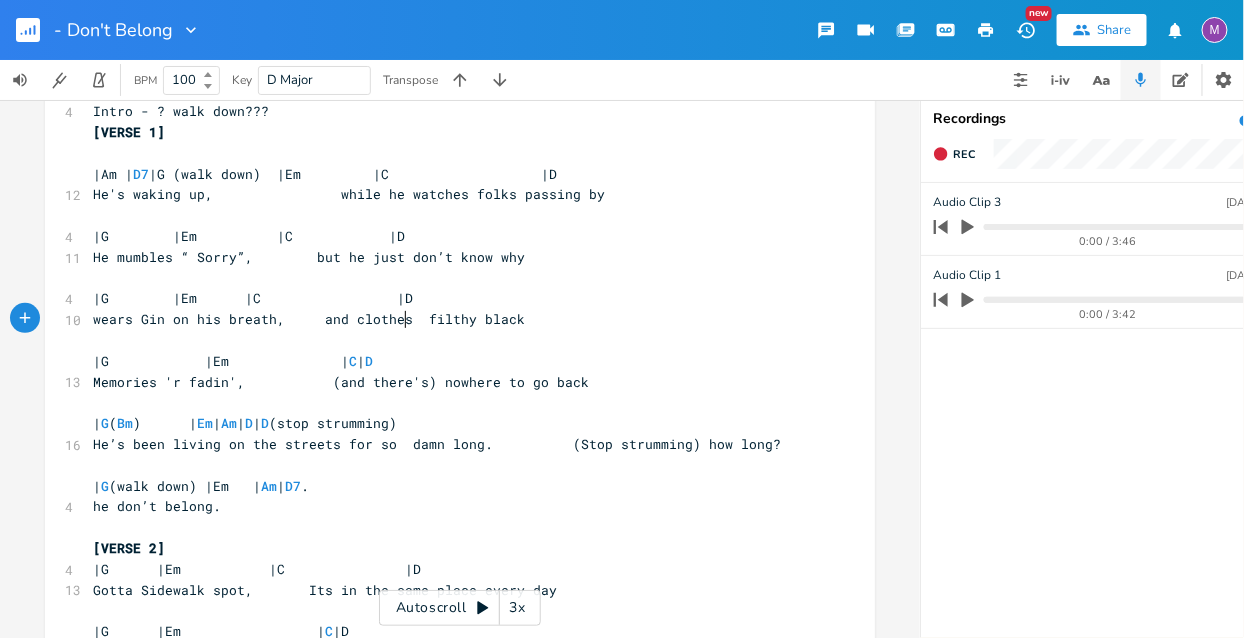 click on "wears Gin on his breath,     and clothes  filthy black" at bounding box center (309, 319) 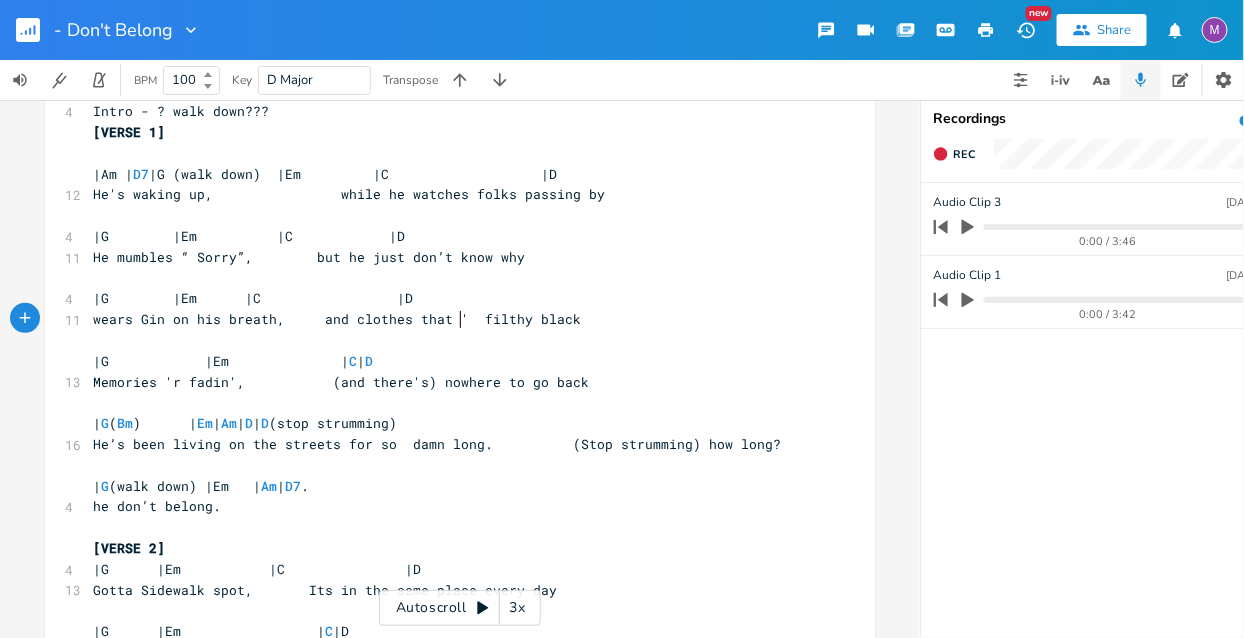 type on "that 'r" 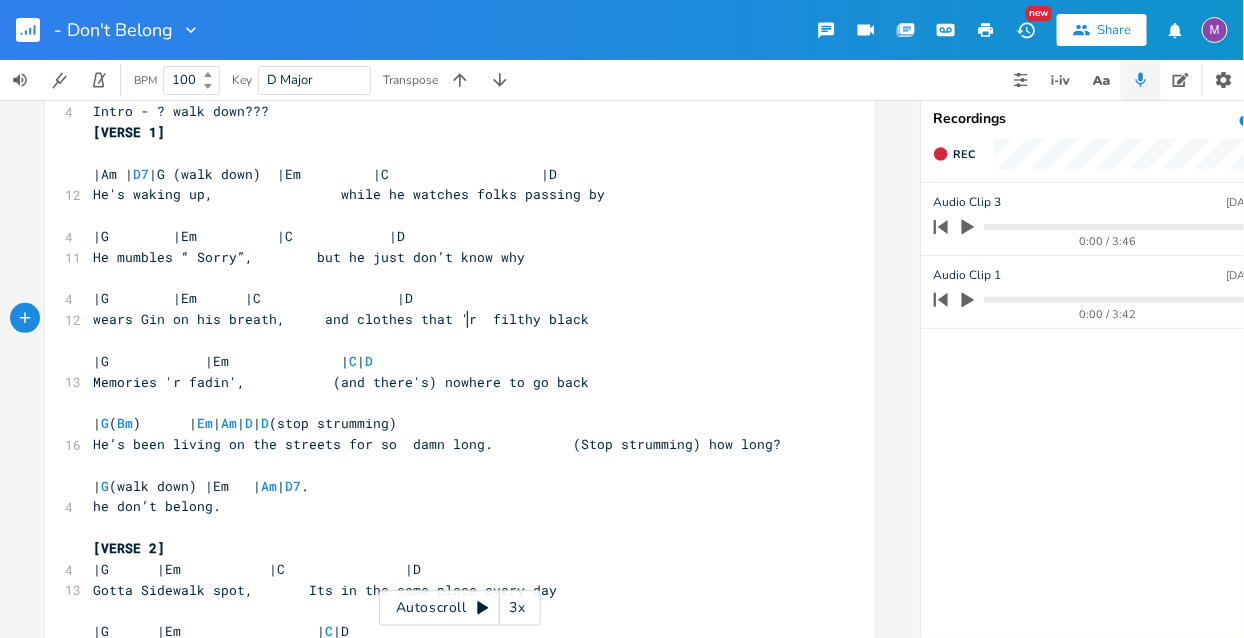scroll, scrollTop: 0, scrollLeft: 37, axis: horizontal 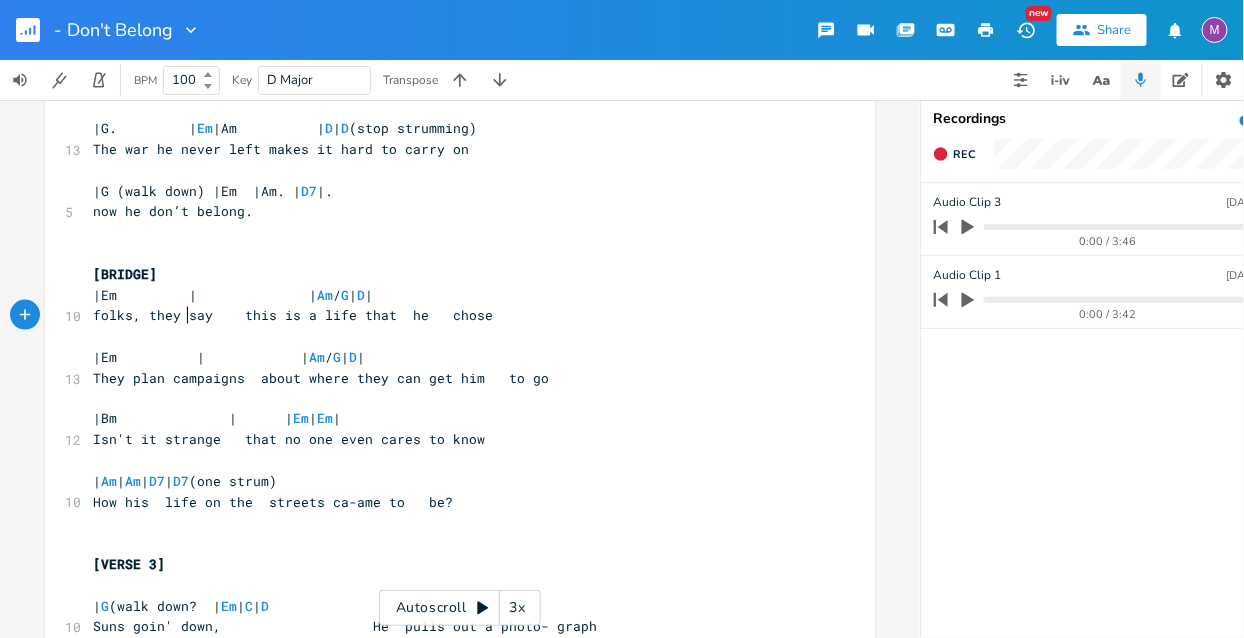 click on "folks, they say    this is a life that  he   chose" at bounding box center (293, 315) 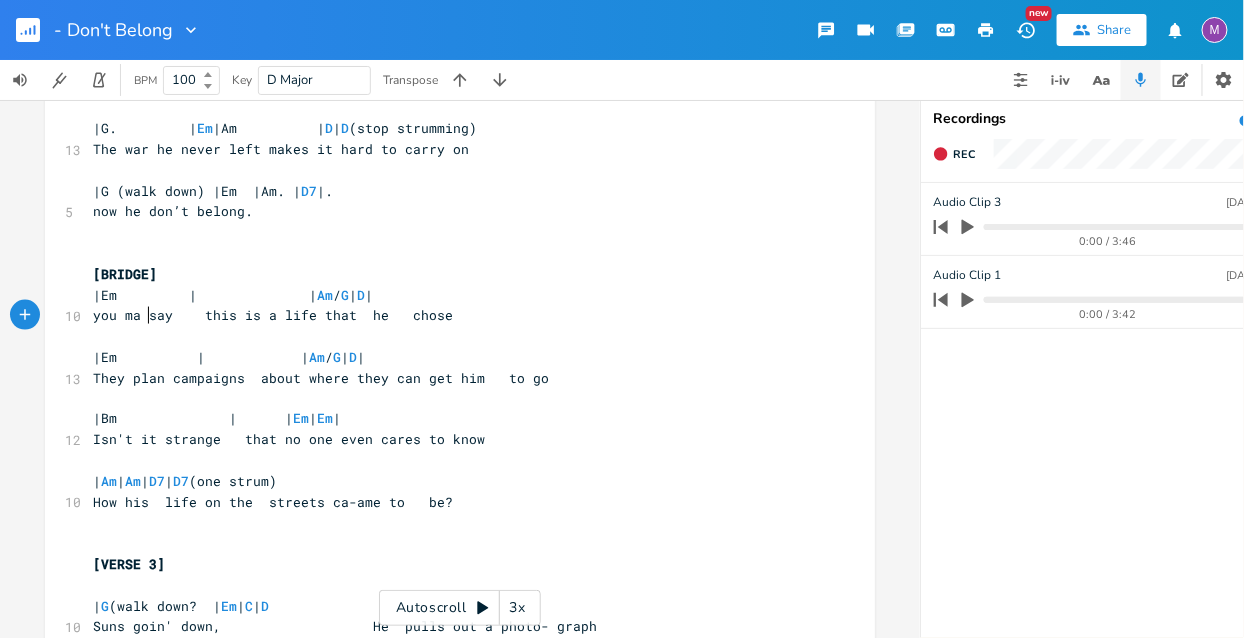 type on "you may" 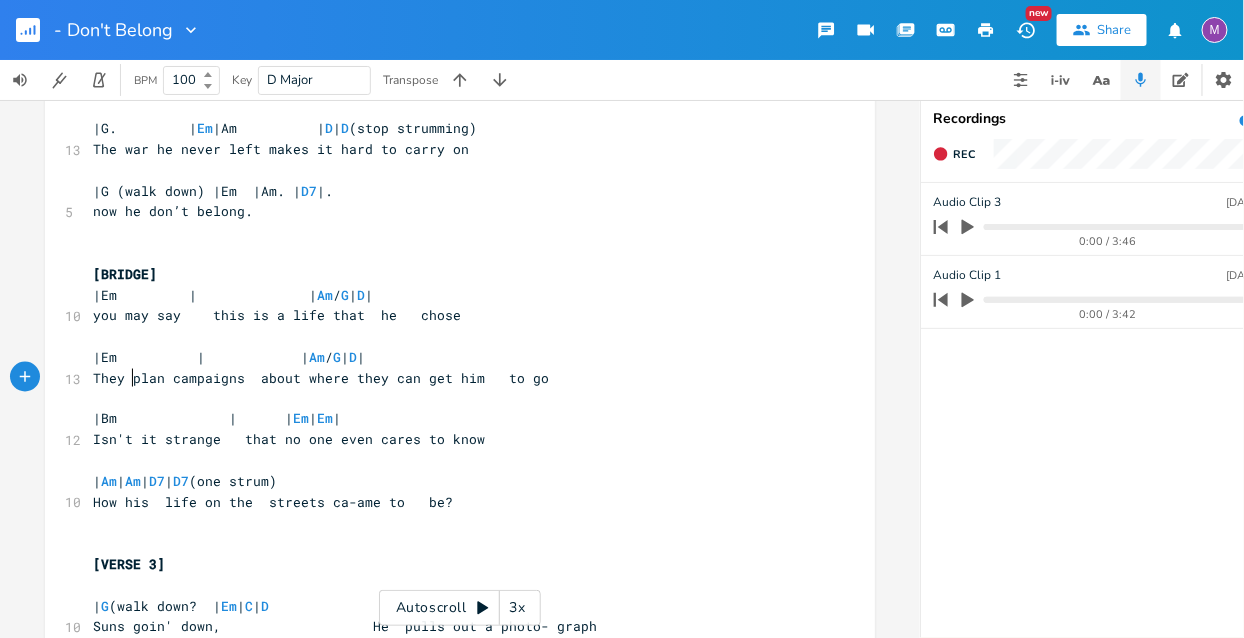 click on "They plan campaigns  about where they can get him   to go" at bounding box center (321, 378) 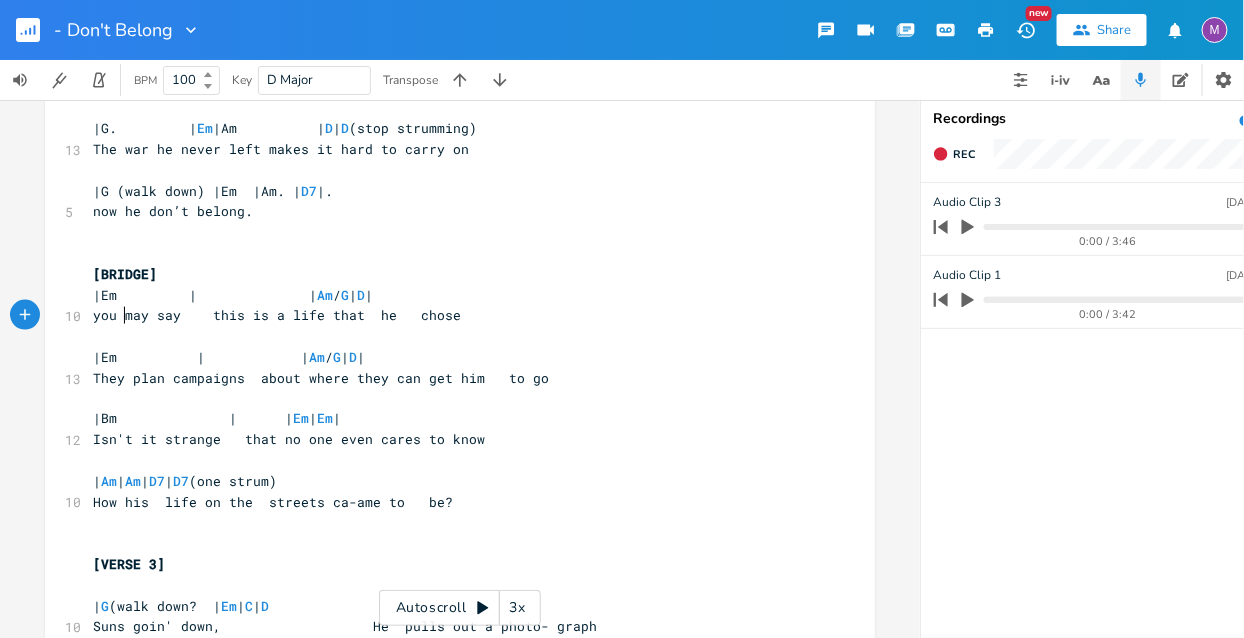 click on "you may say    this is a life that  he   chose" at bounding box center [277, 315] 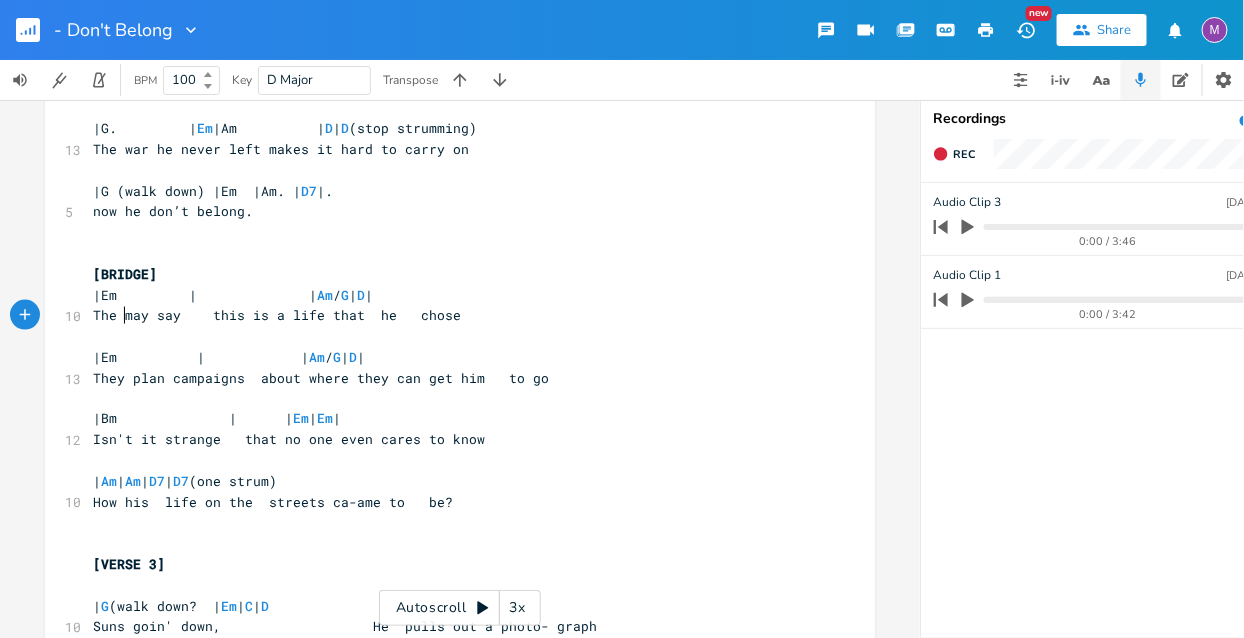 type on "They" 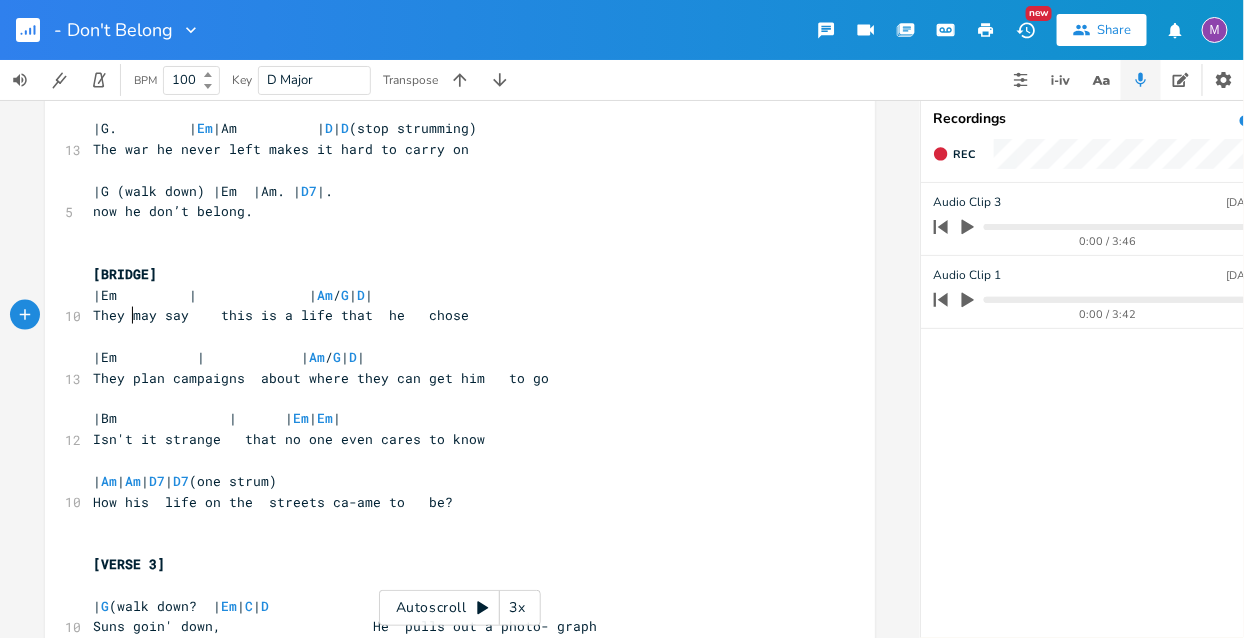 scroll, scrollTop: 0, scrollLeft: 28, axis: horizontal 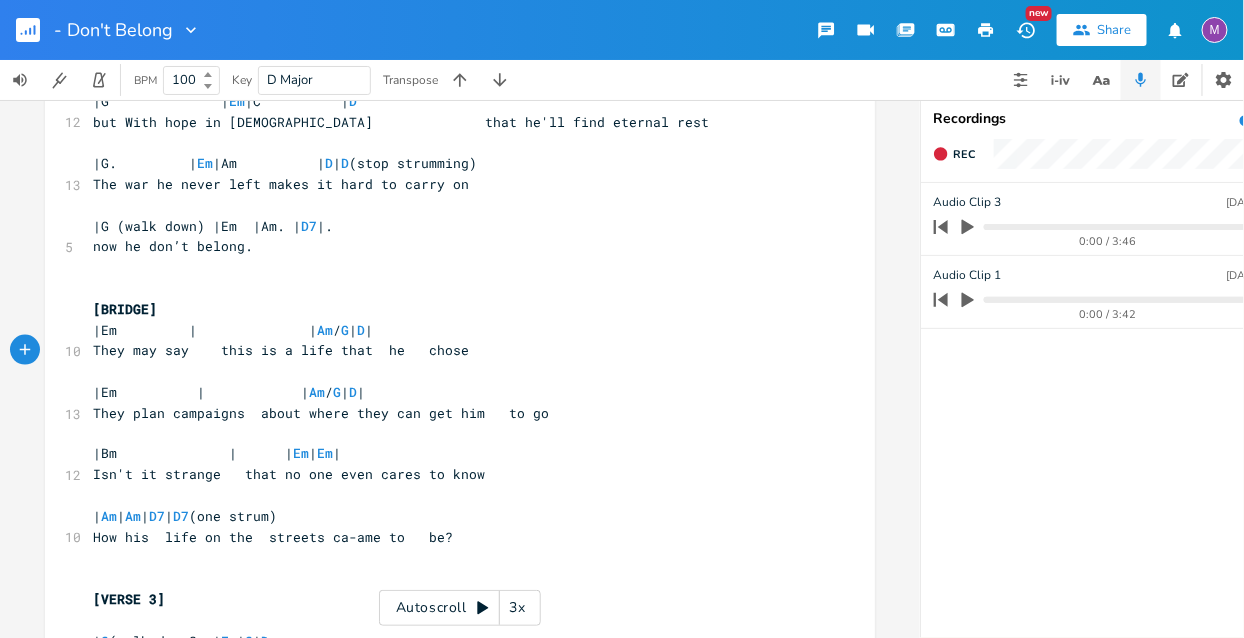 click on "How his  life on the  streets ca-ame to   be?" at bounding box center [450, 538] 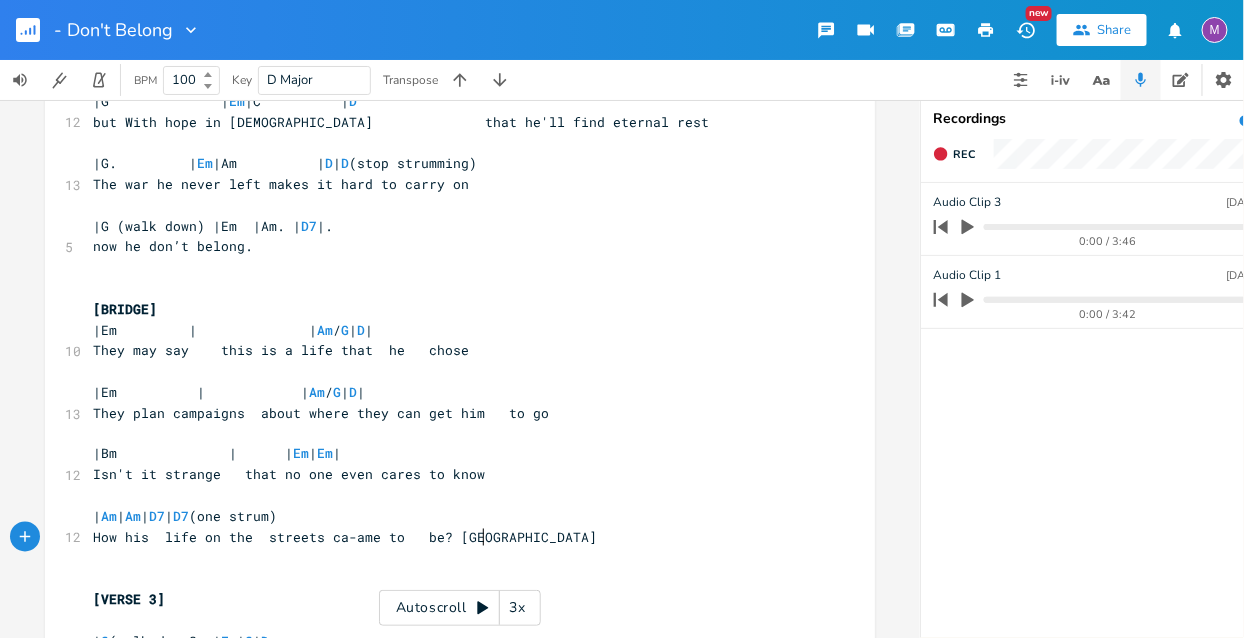type on "alone" 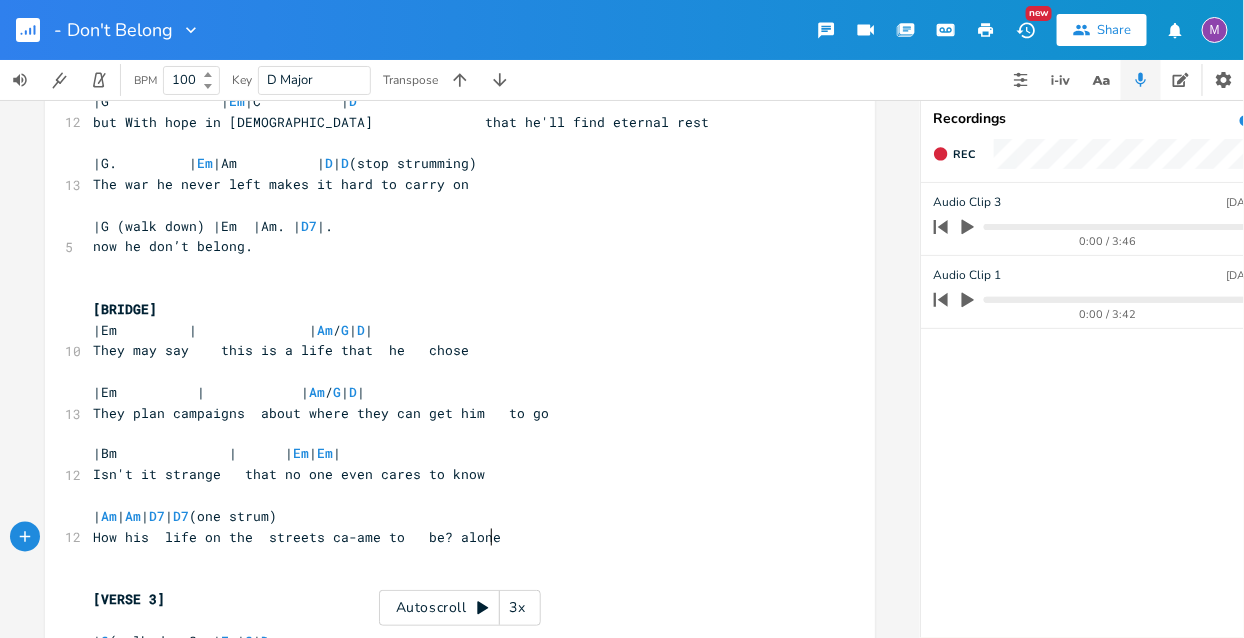 click on "How his  life on the  streets ca-ame to   be? alone" at bounding box center (297, 538) 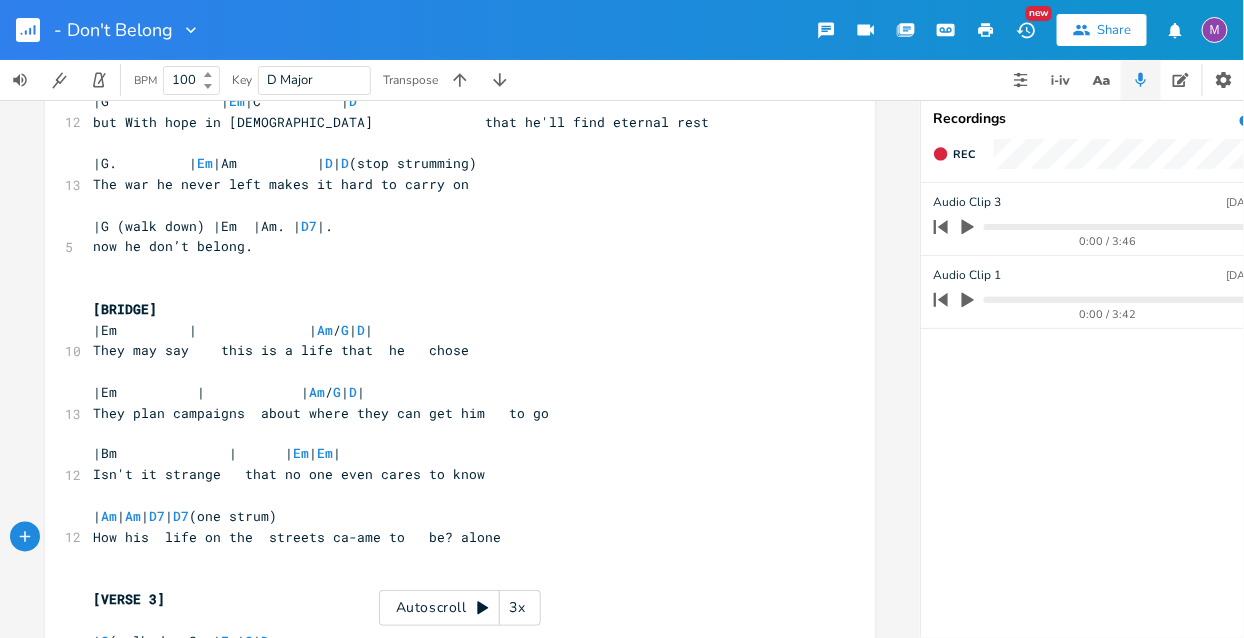 click on "How his  life on the  streets ca-ame to   be? alone" at bounding box center (297, 538) 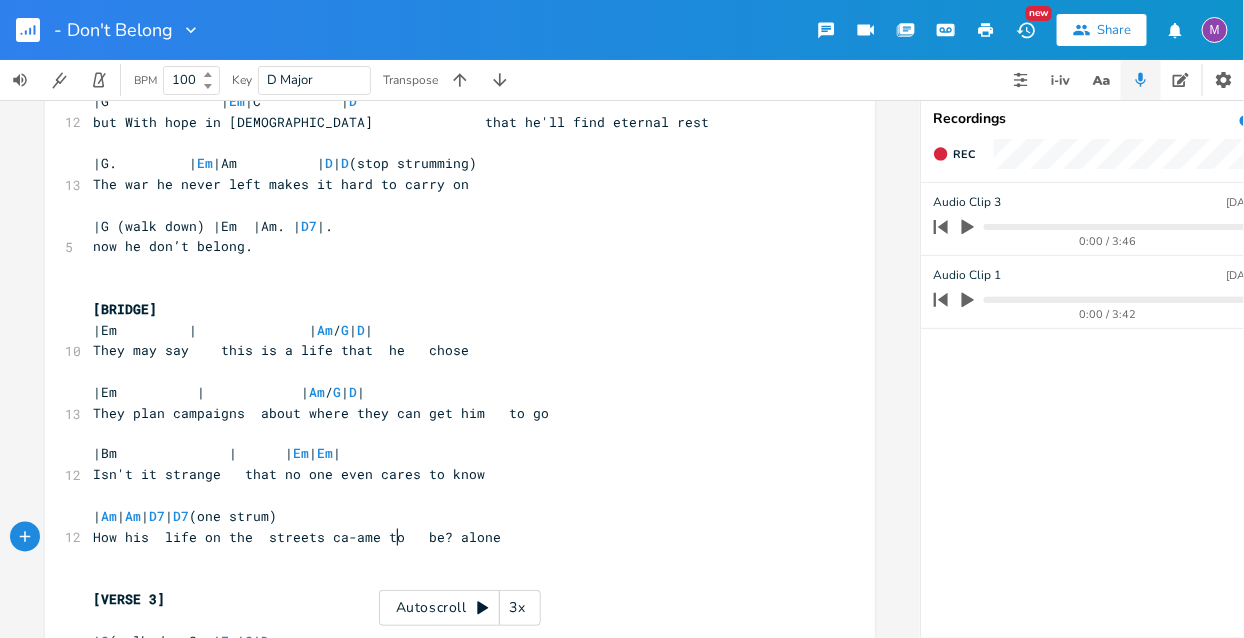 click on "How his  life on the  streets ca-ame to   be? alone" at bounding box center (297, 538) 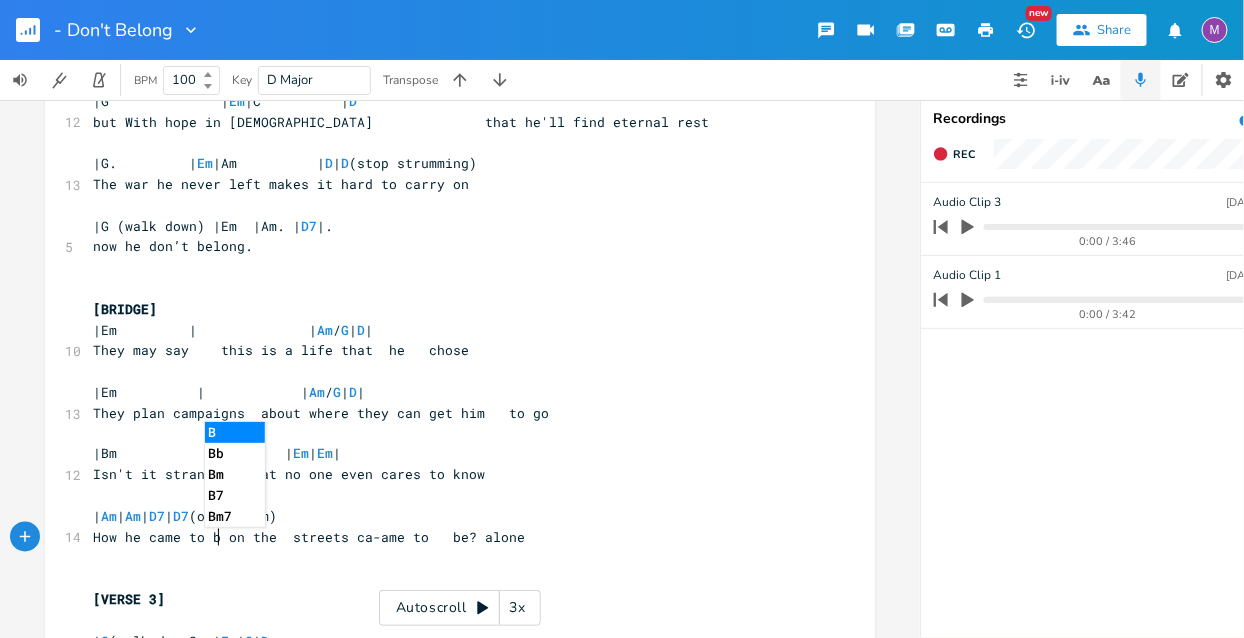 type on "he came to be" 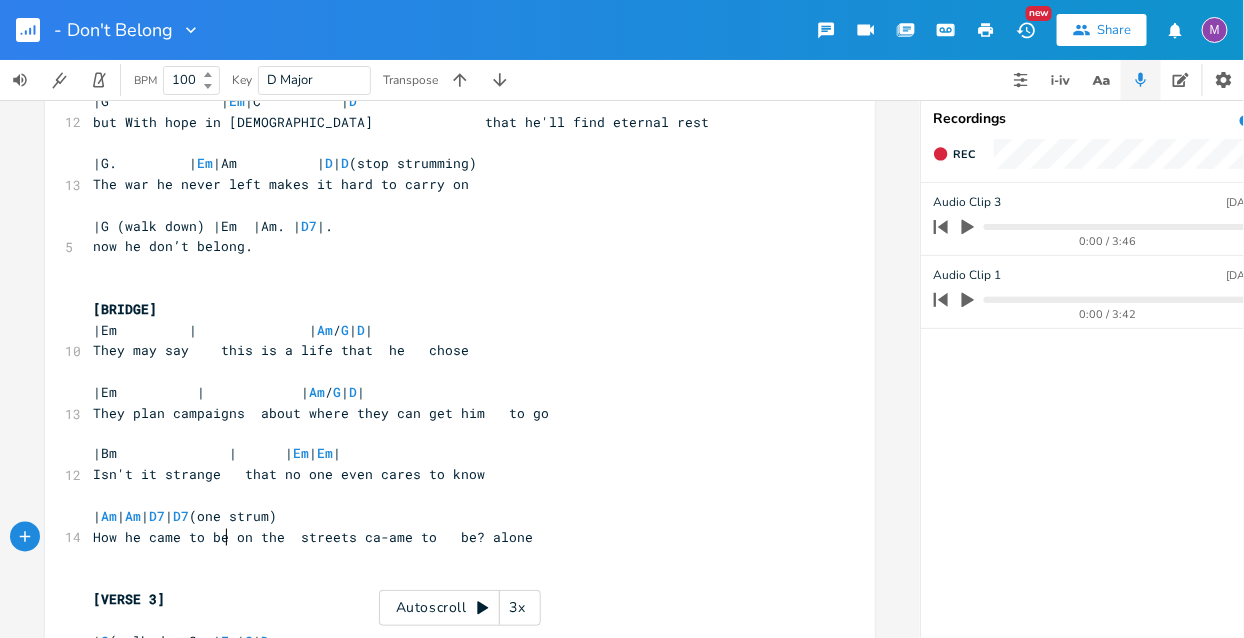click on "How he came to be on the  streets ca-ame to   be? alone" at bounding box center [313, 538] 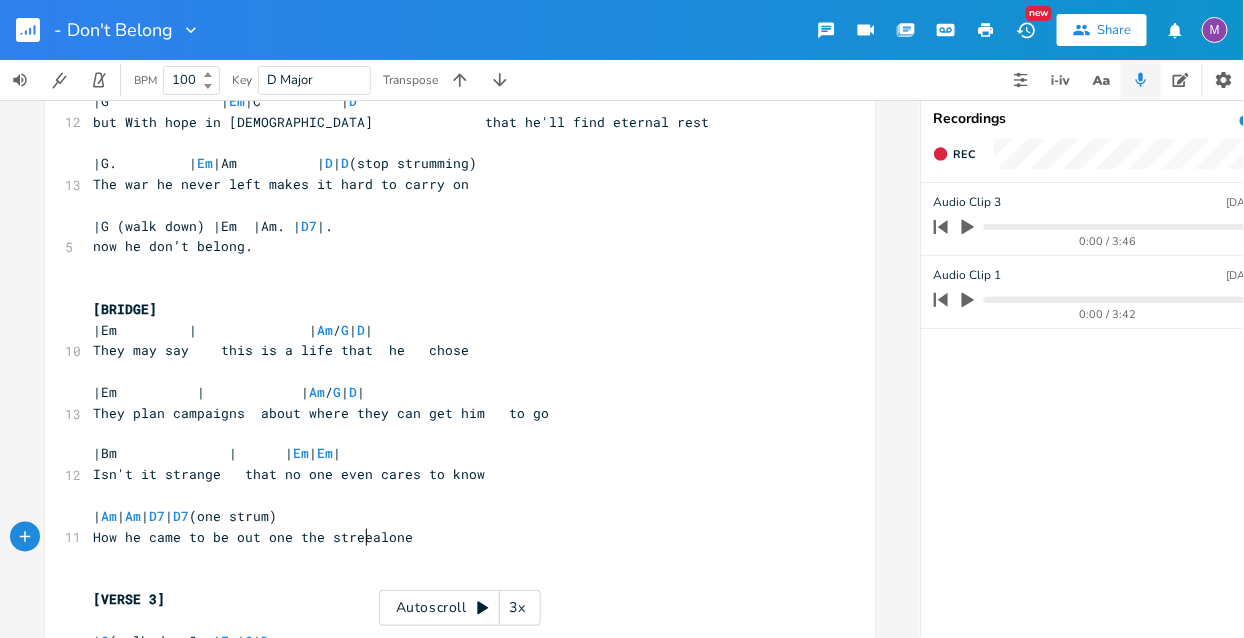 type on "out one the strees" 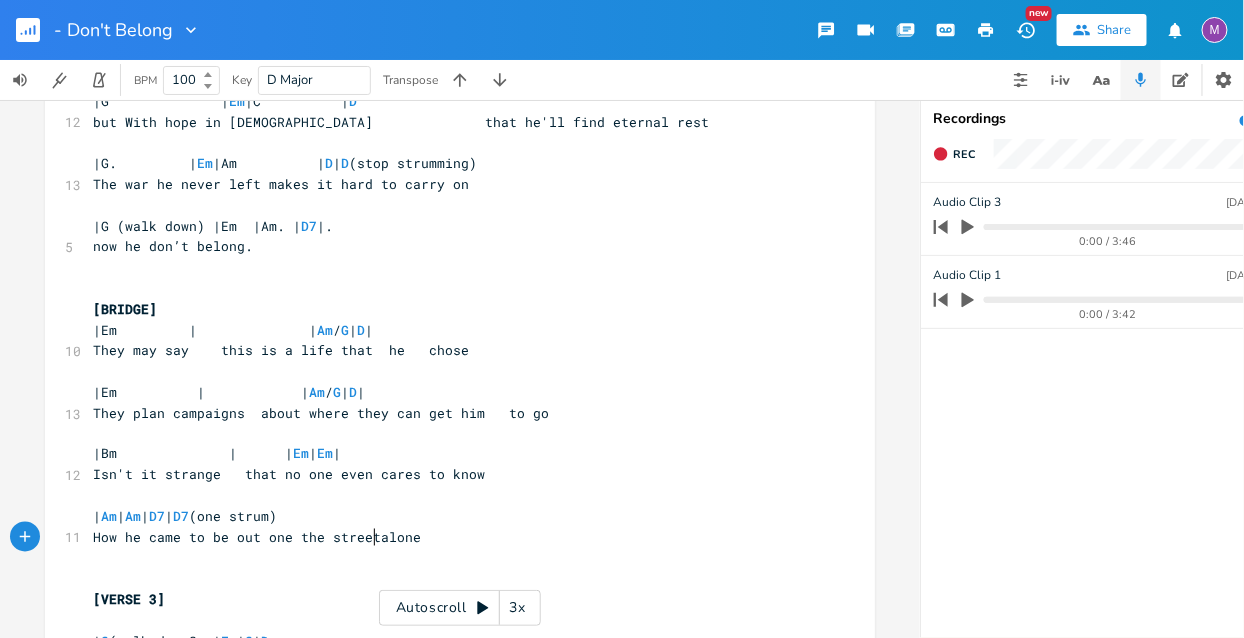 scroll, scrollTop: 0, scrollLeft: 13, axis: horizontal 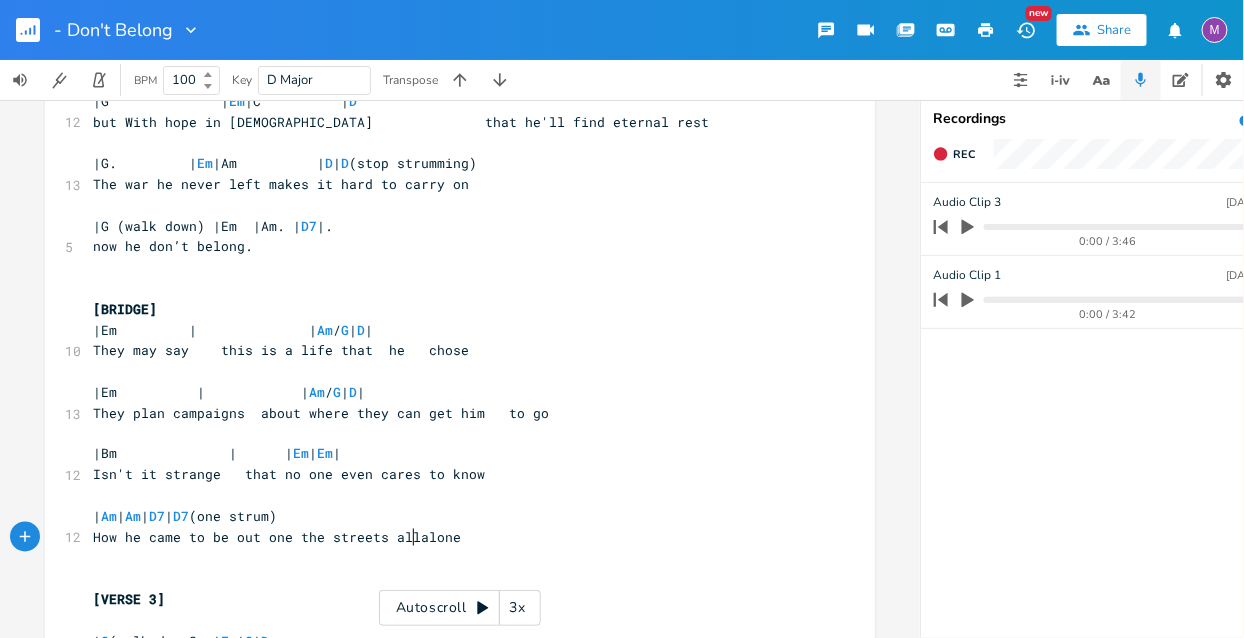 type on "ts all" 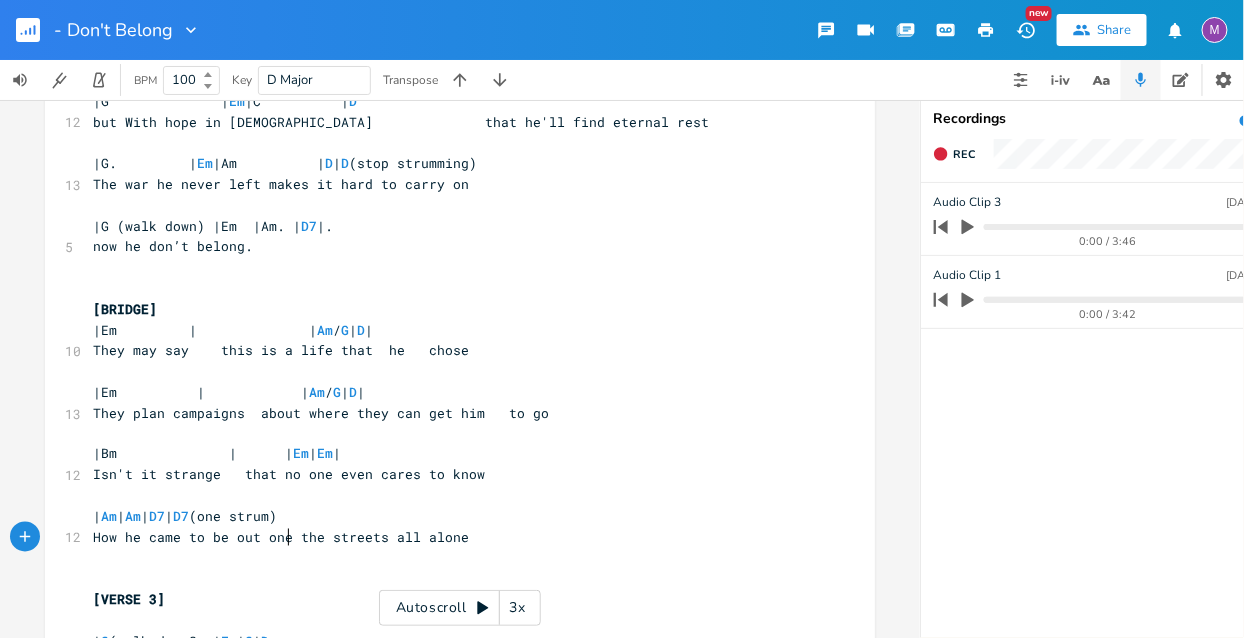 click on "How he came to be out one the streets all alone" at bounding box center [281, 538] 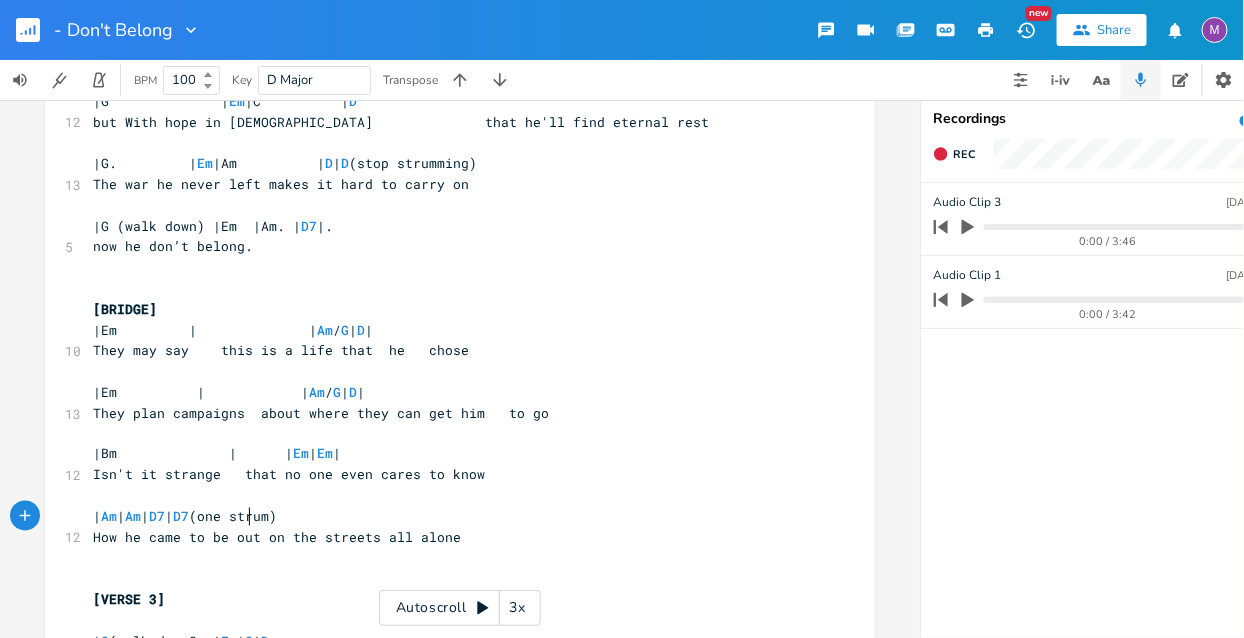 click on "|  Am         |   Am                |  D7   |  D7  (one strum)" at bounding box center (185, 517) 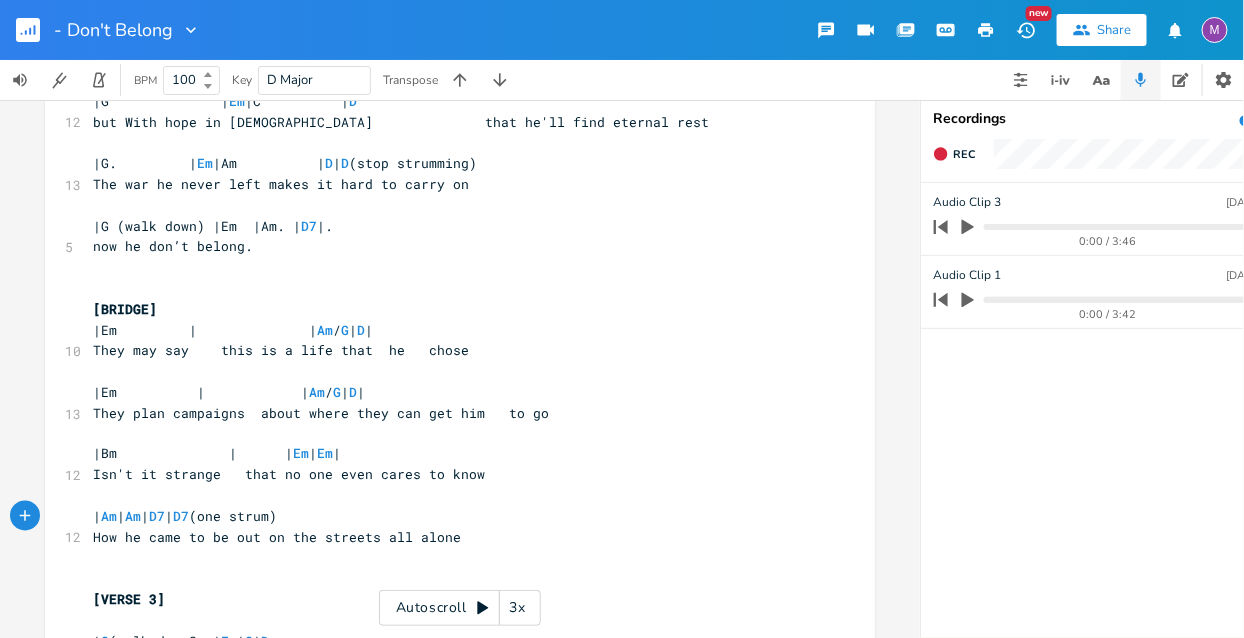 click on "|  Am      |   Am                |  D7   |  D7  (one strum)" at bounding box center (185, 517) 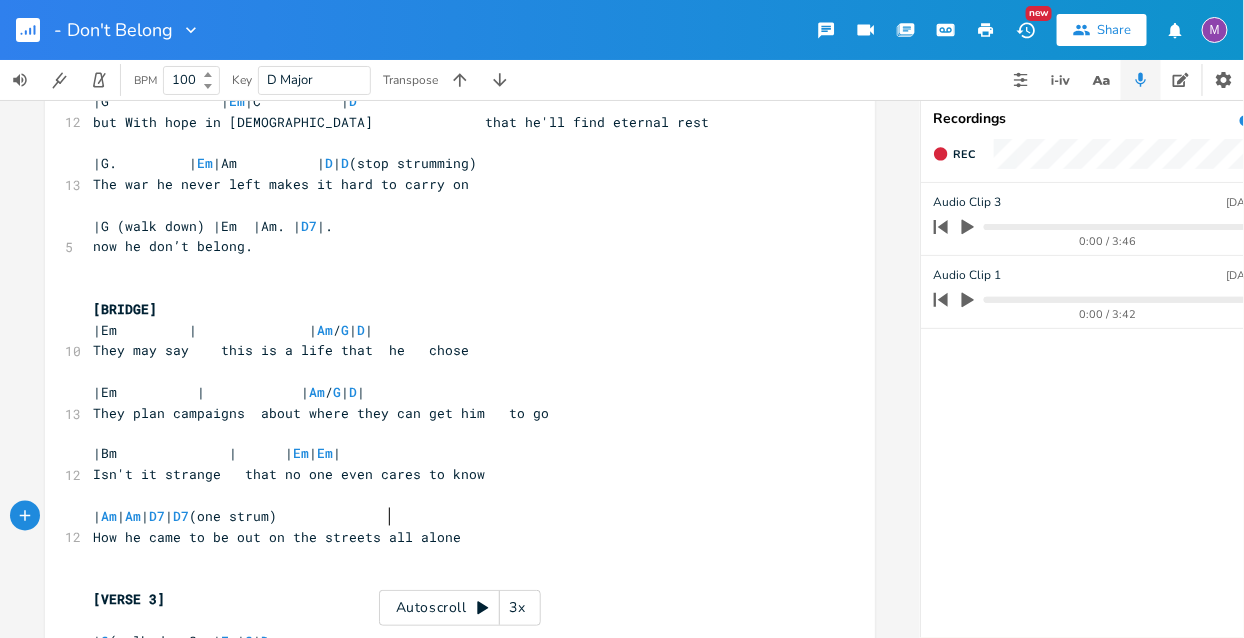 scroll, scrollTop: 0, scrollLeft: 12, axis: horizontal 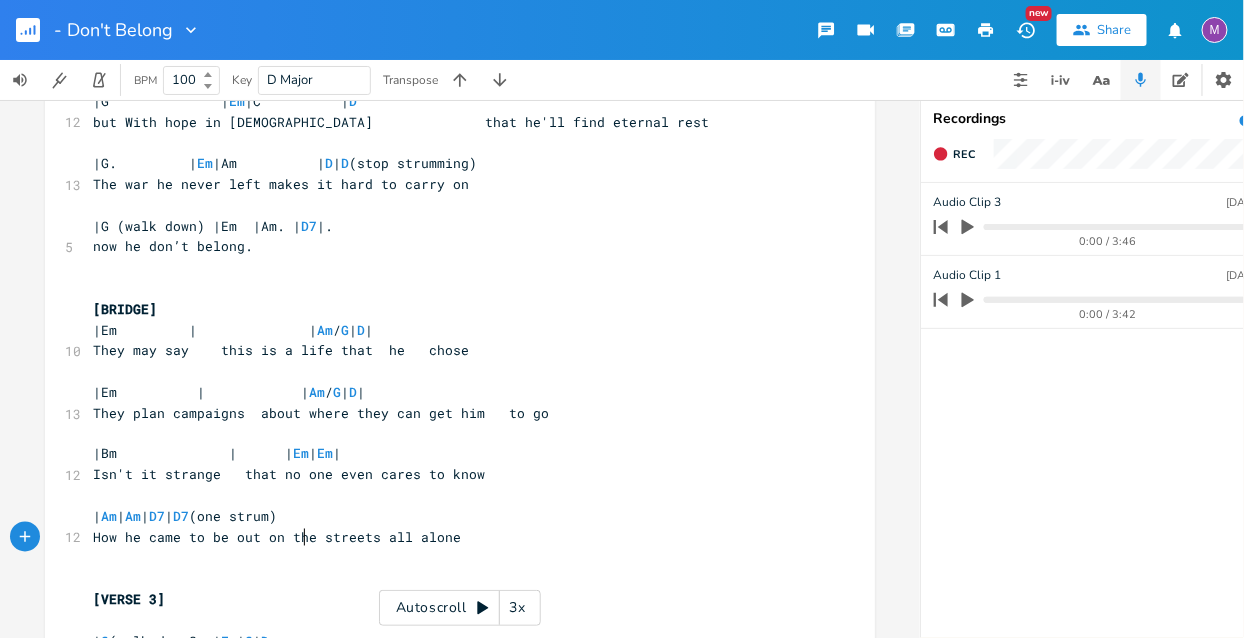 click on "How he came to be out on the streets all alone" at bounding box center [277, 538] 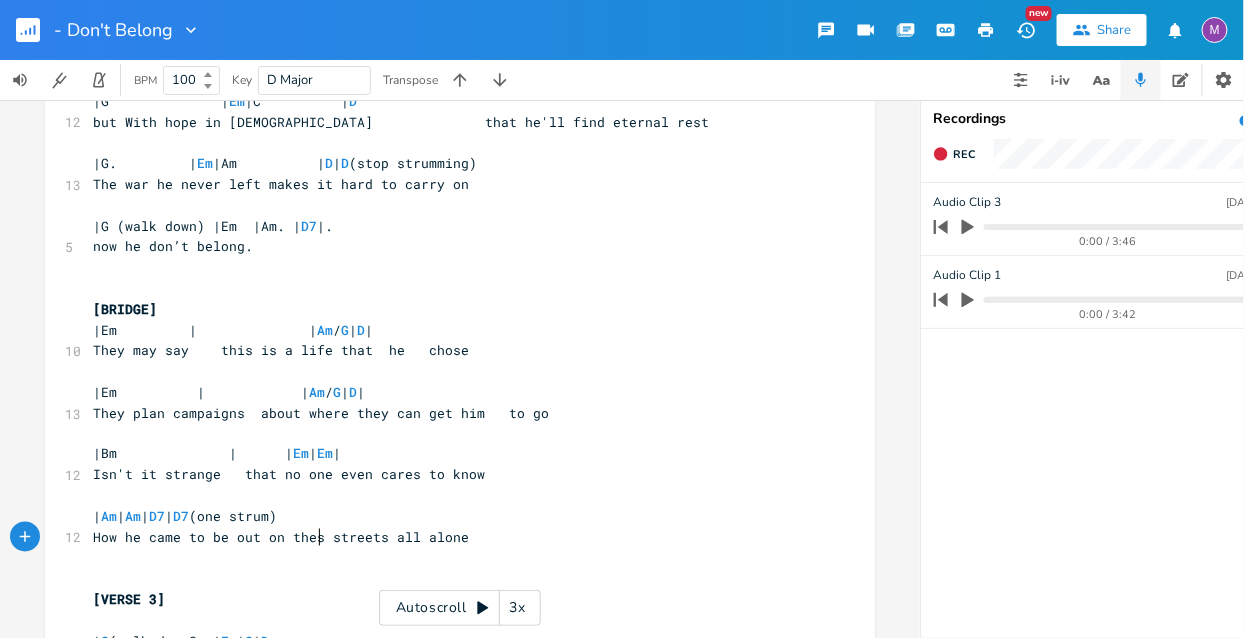 type on "se" 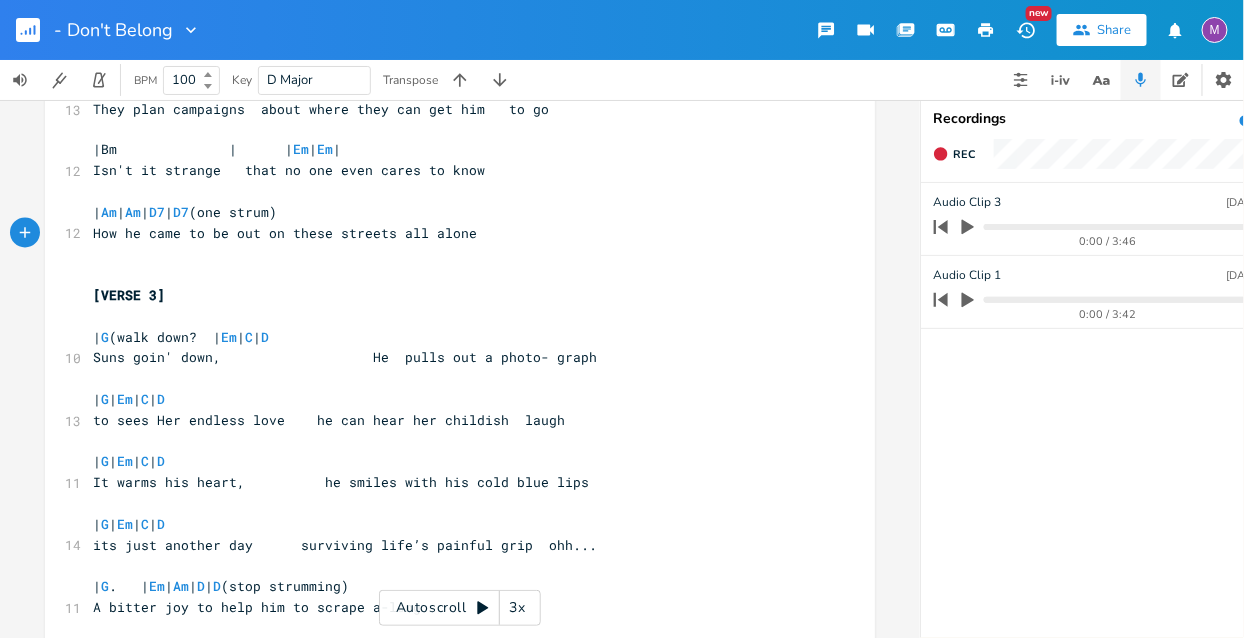 scroll, scrollTop: 1099, scrollLeft: 0, axis: vertical 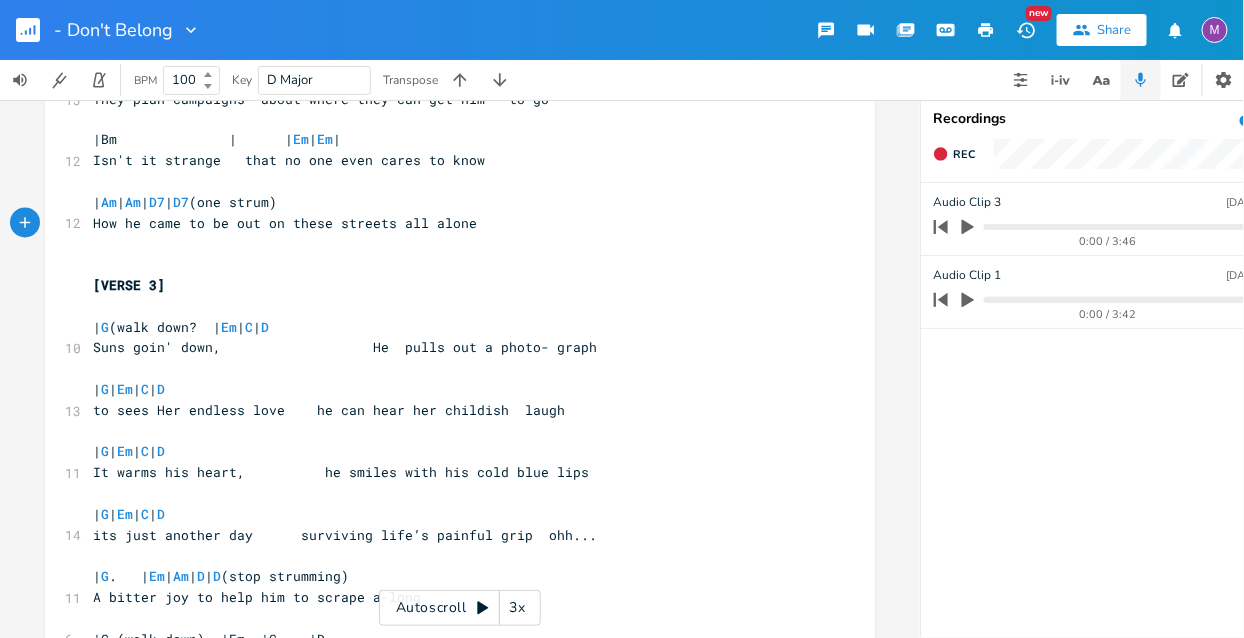 click on "​" at bounding box center (450, 265) 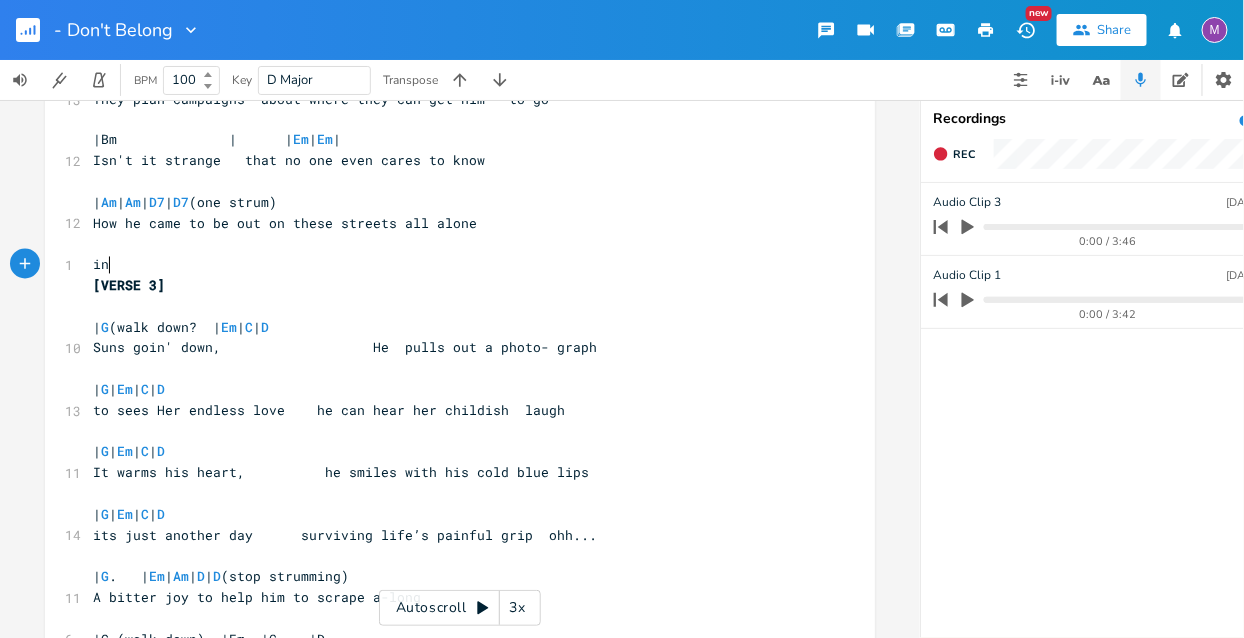 type on "ine" 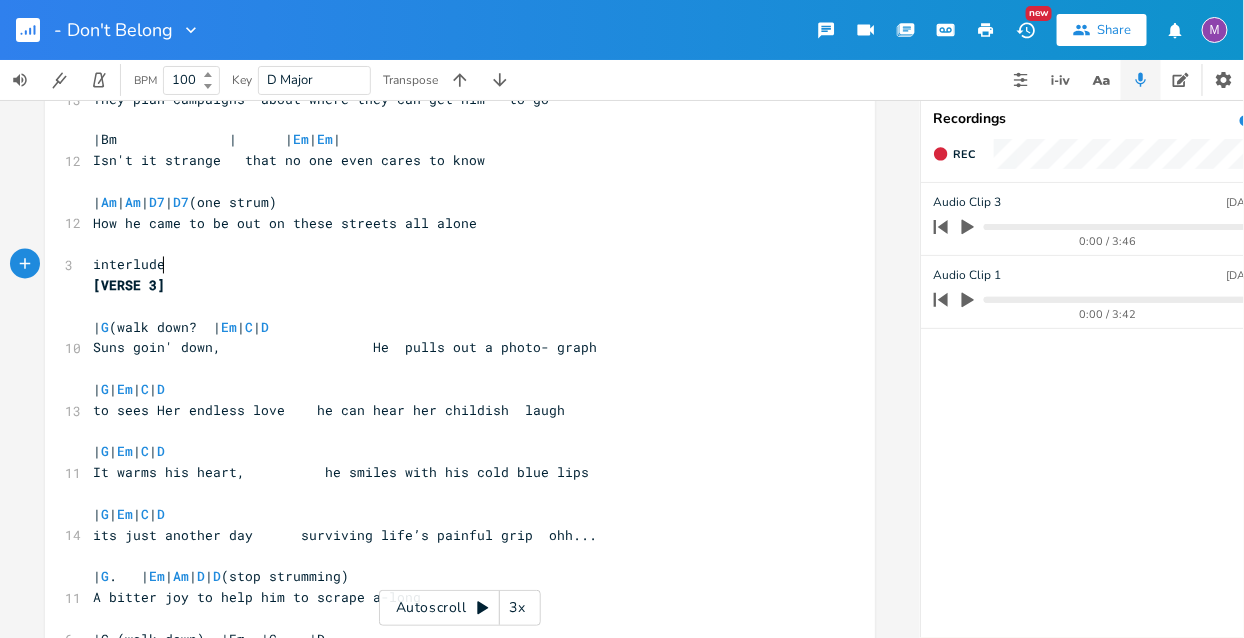type on "terlude" 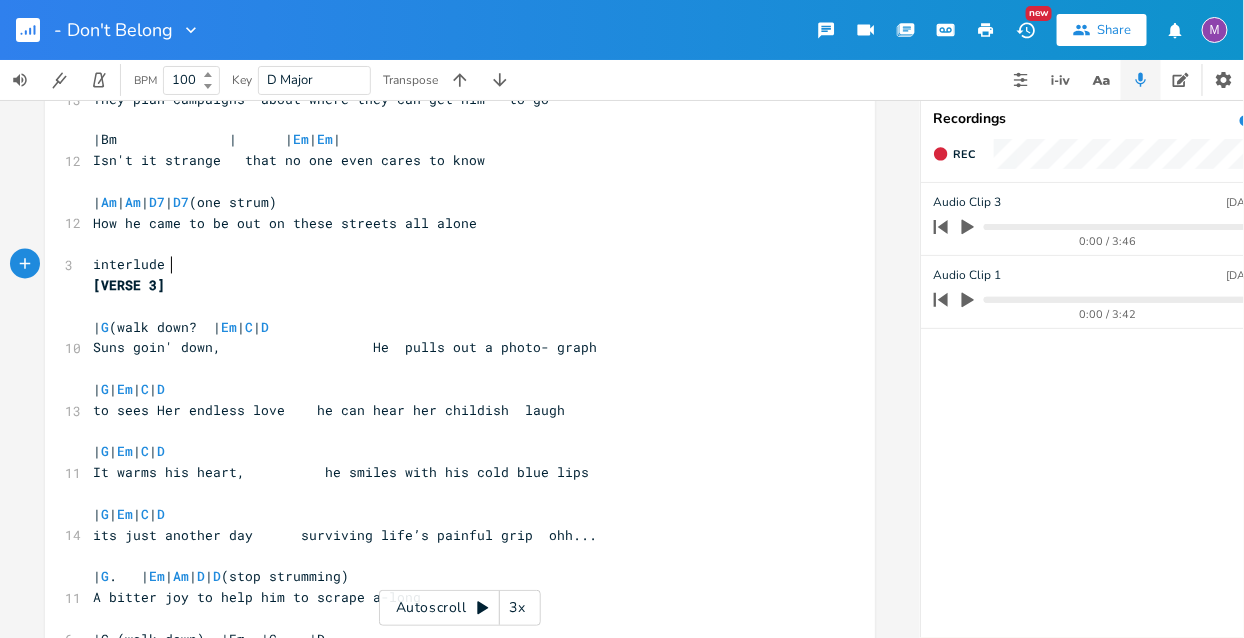 scroll, scrollTop: 0, scrollLeft: 45, axis: horizontal 